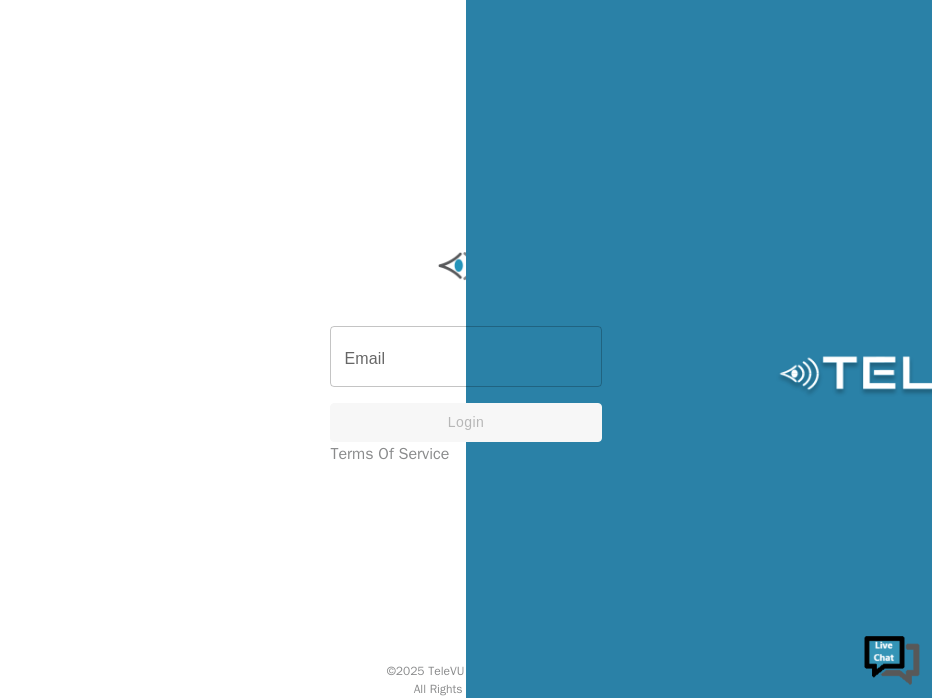 scroll, scrollTop: 0, scrollLeft: 0, axis: both 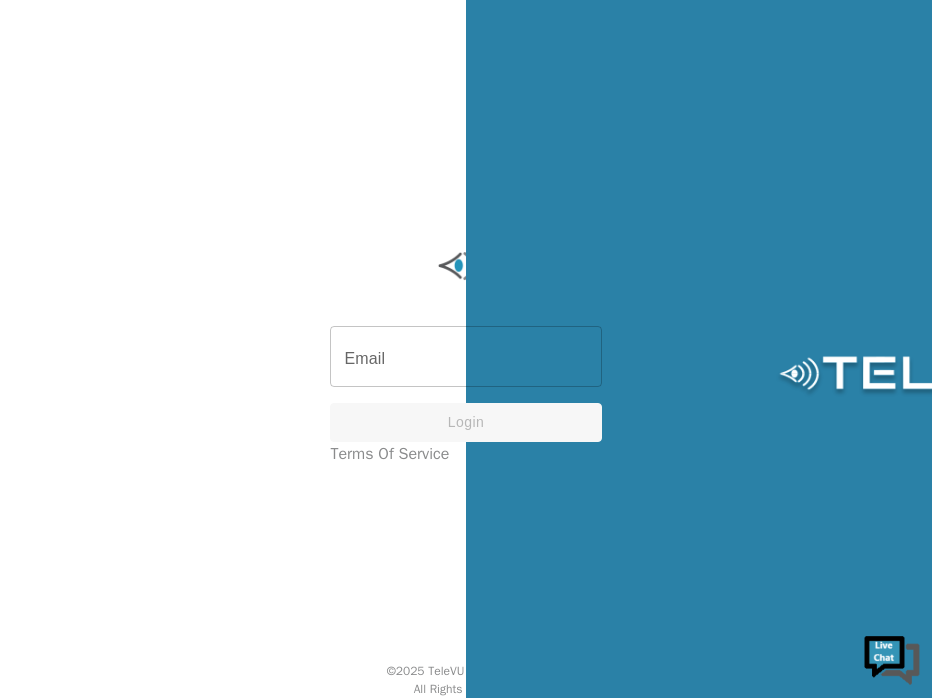click on "Email Email Login Terms of Service Privacy Policy ©  2025   TeleVU Innovation Ltd. All Rights Reserved." at bounding box center (466, 349) 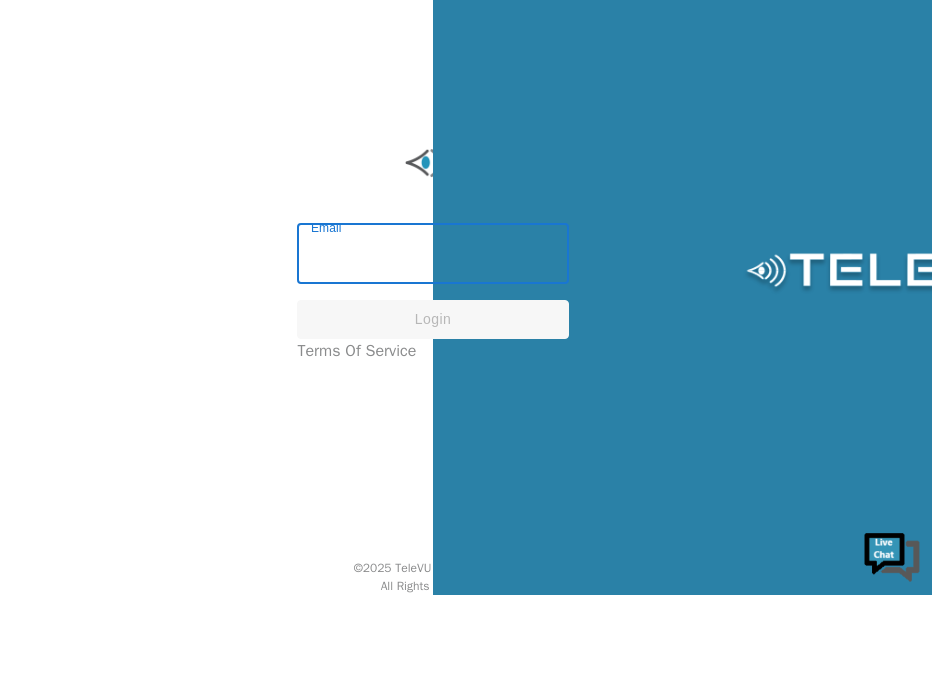 scroll, scrollTop: 0, scrollLeft: 53, axis: horizontal 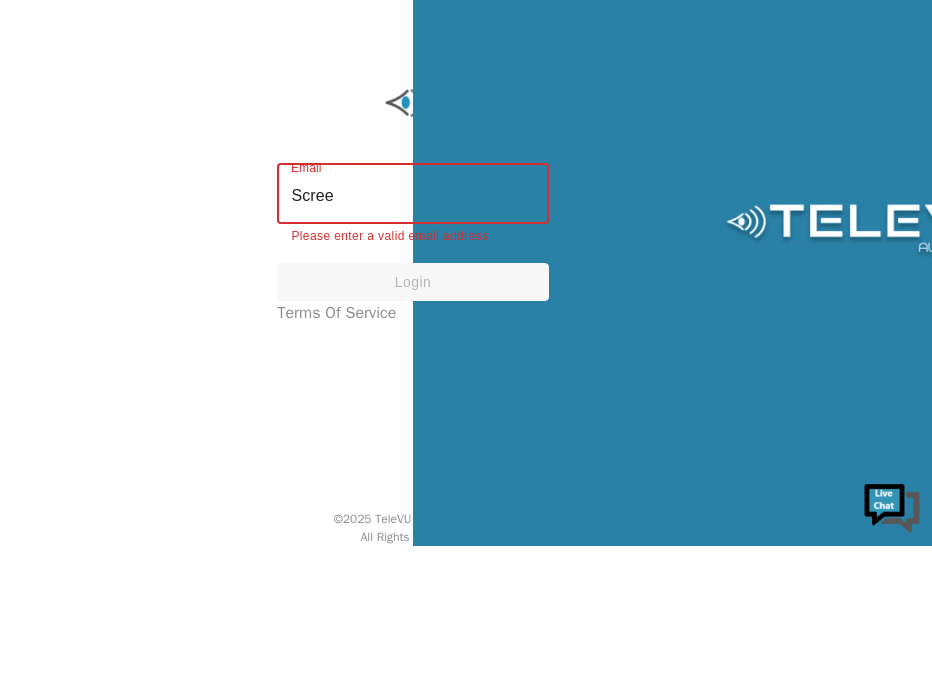 type on "[EMAIL_ADDRESS][DOMAIN_NAME]" 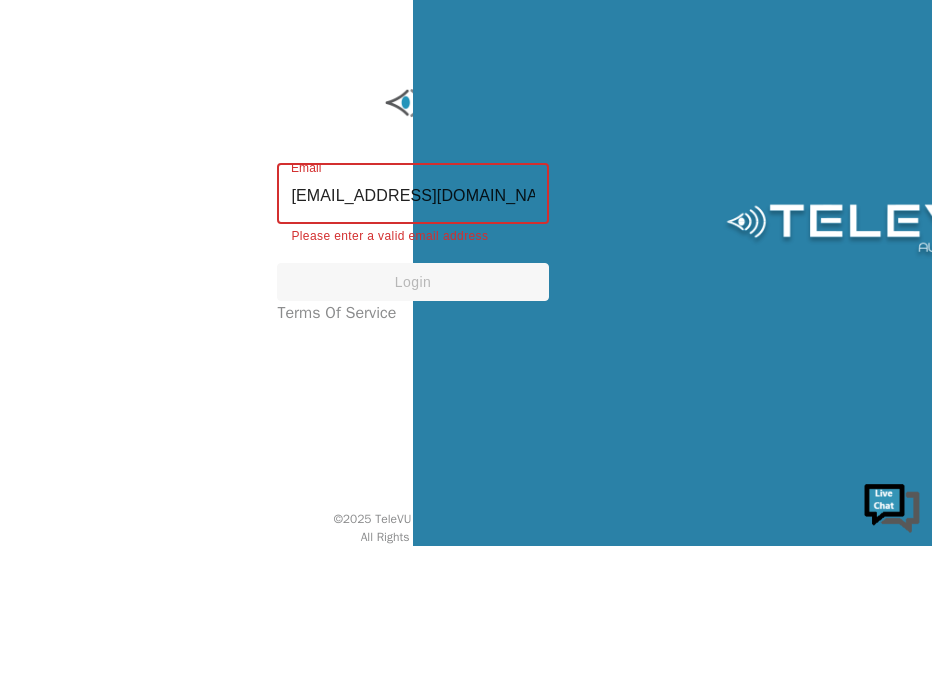 scroll, scrollTop: 11, scrollLeft: 53, axis: both 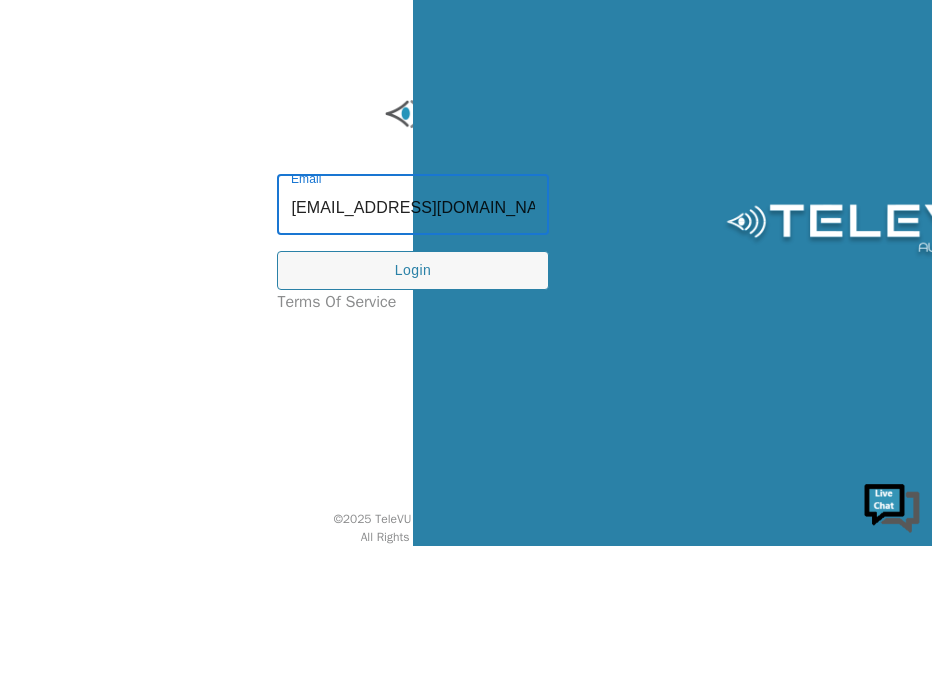 click on "Login" at bounding box center (412, 422) 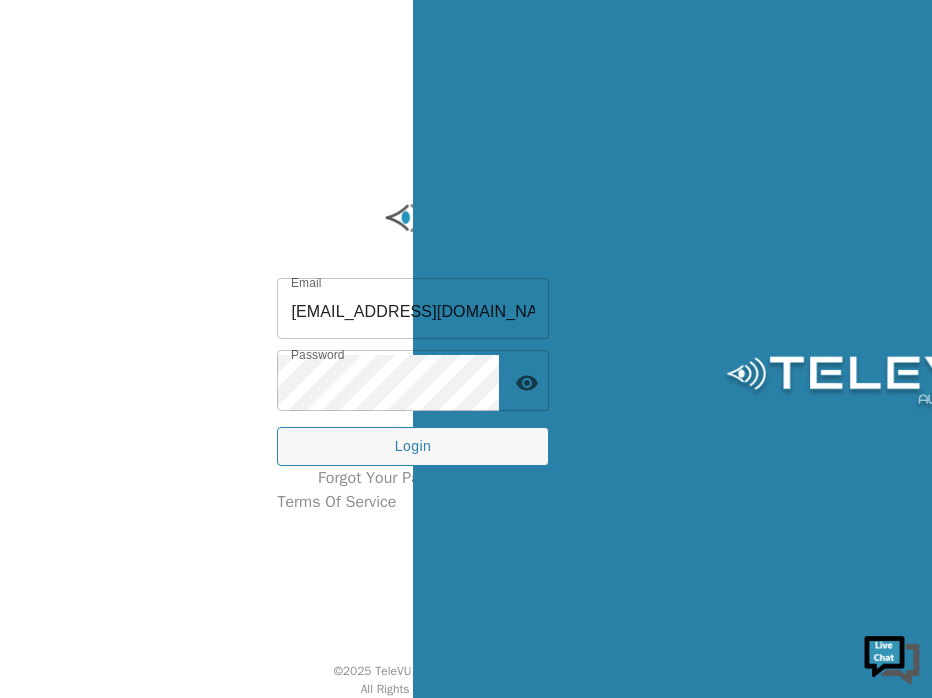 click 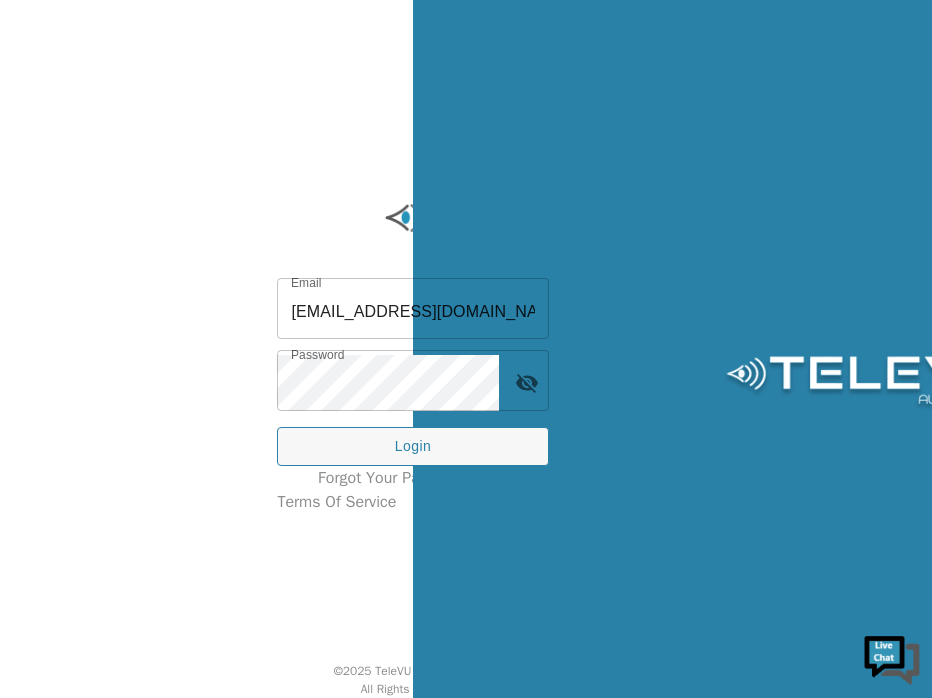 click on "Login" at bounding box center [412, 446] 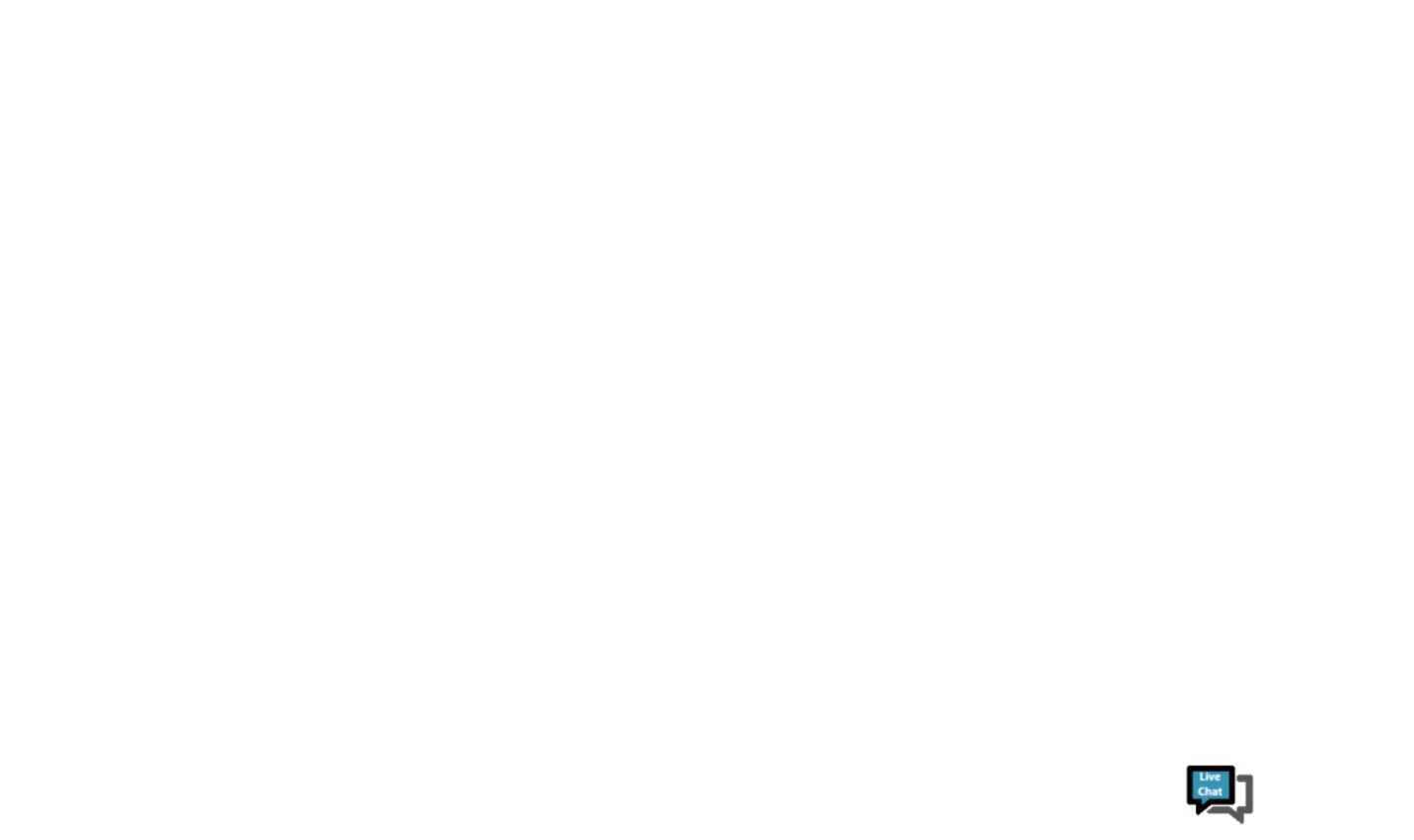 scroll, scrollTop: 0, scrollLeft: 0, axis: both 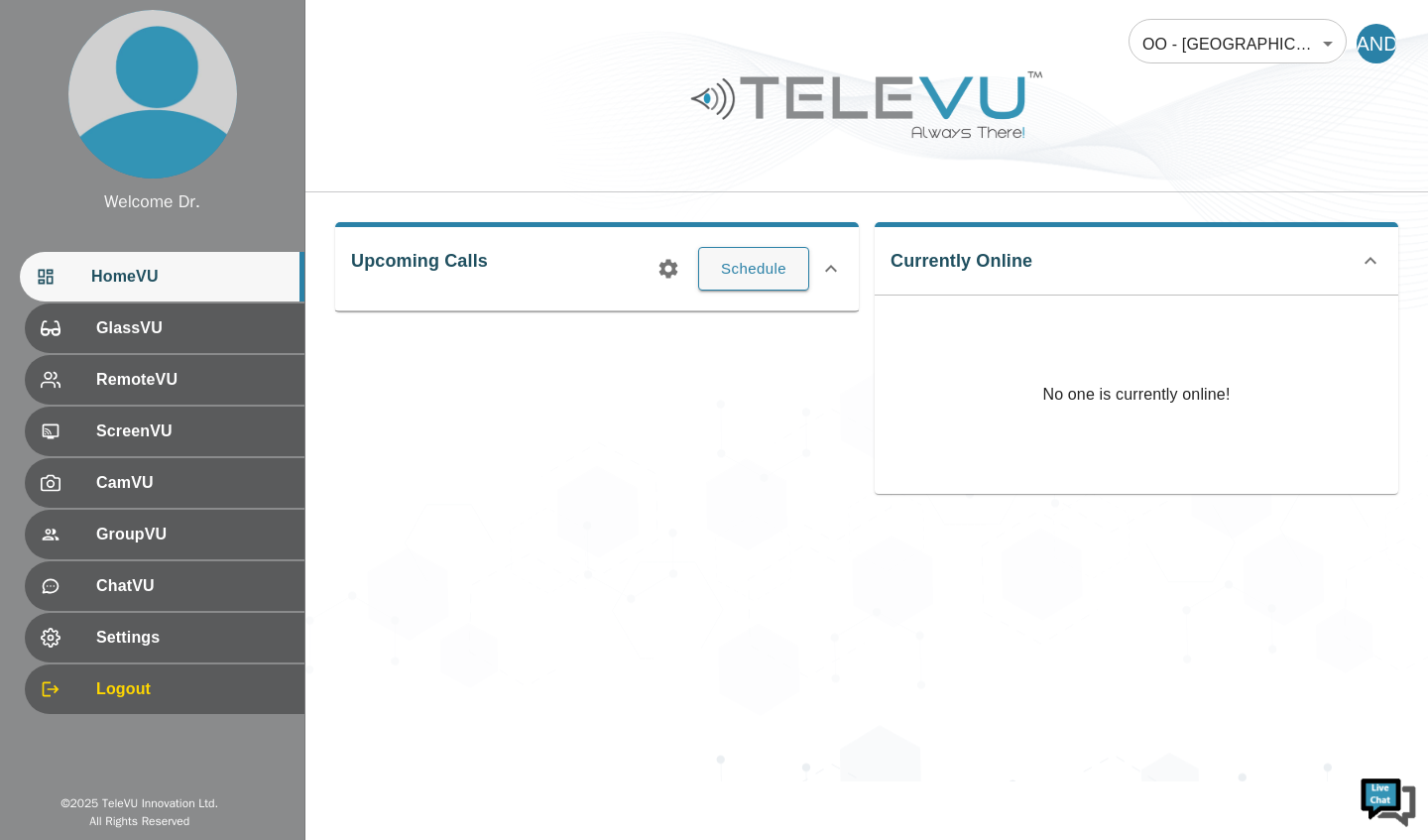 click on "Welcome   Dr. HomeVU GlassVU RemoteVU ScreenVU CamVU GroupVU ChatVU Settings Logout ©  2025   TeleVU Innovation Ltd. All Rights Reserved OO - [GEOGRAPHIC_DATA] - [PERSON_NAME] 177 ​ DANDS Upcoming Calls Schedule Currently Online No one is currently online!" at bounding box center [714, 391] 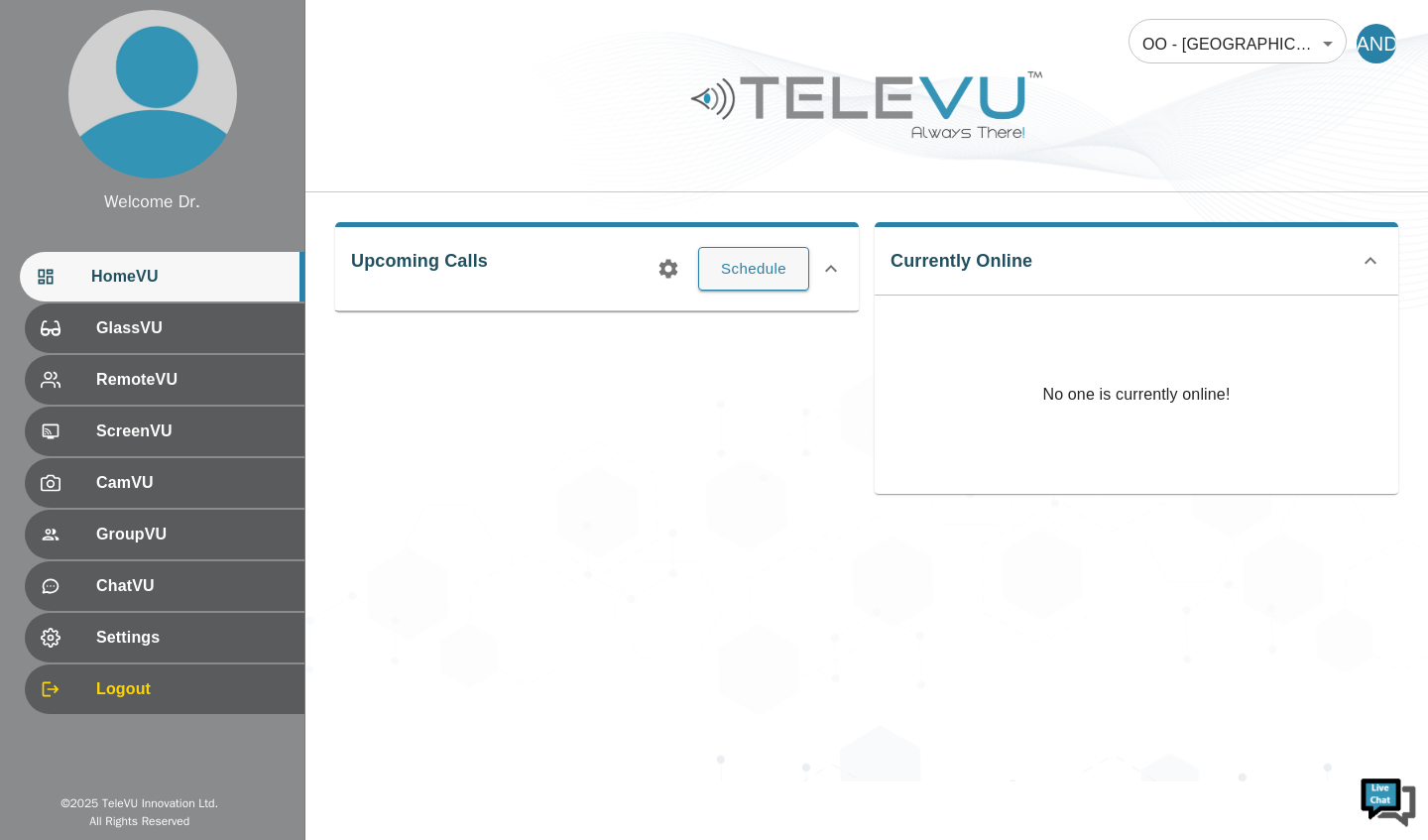 click on "OO - [GEOGRAPHIC_DATA] - [PERSON_NAME] 177 ​ DANDS" at bounding box center (867, 32) 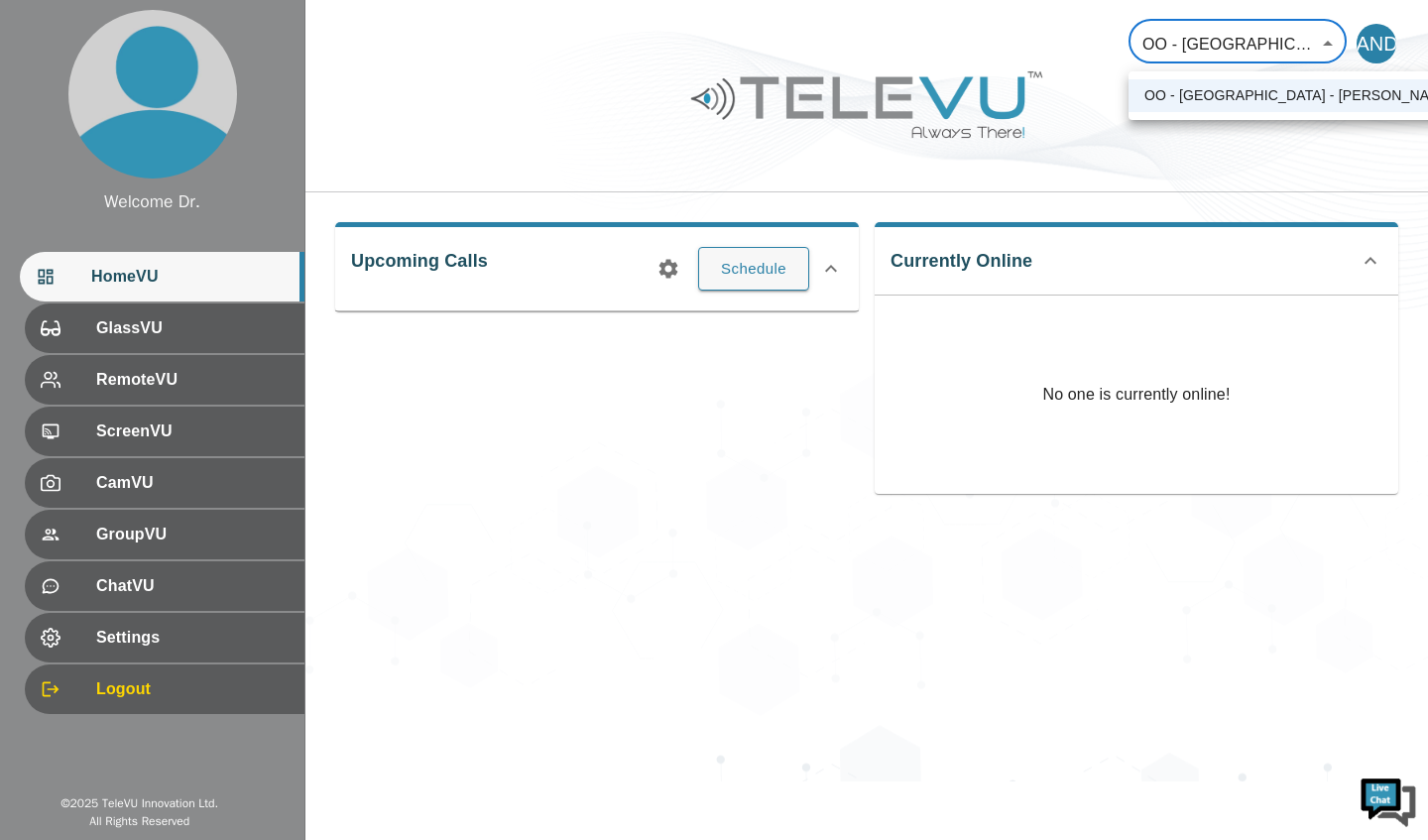 click at bounding box center (714, 420) 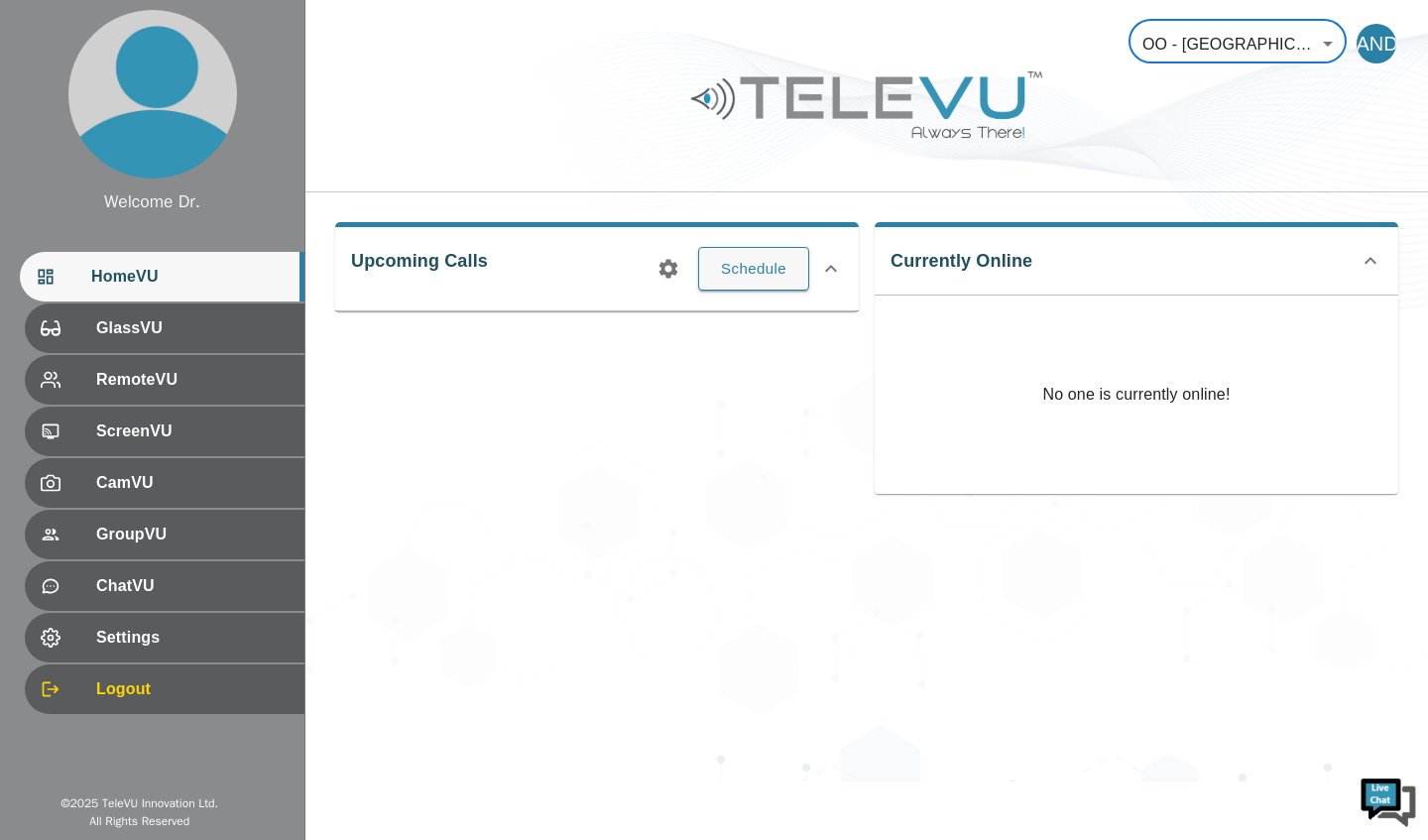 click on "RemoteVU" at bounding box center (192, 380) 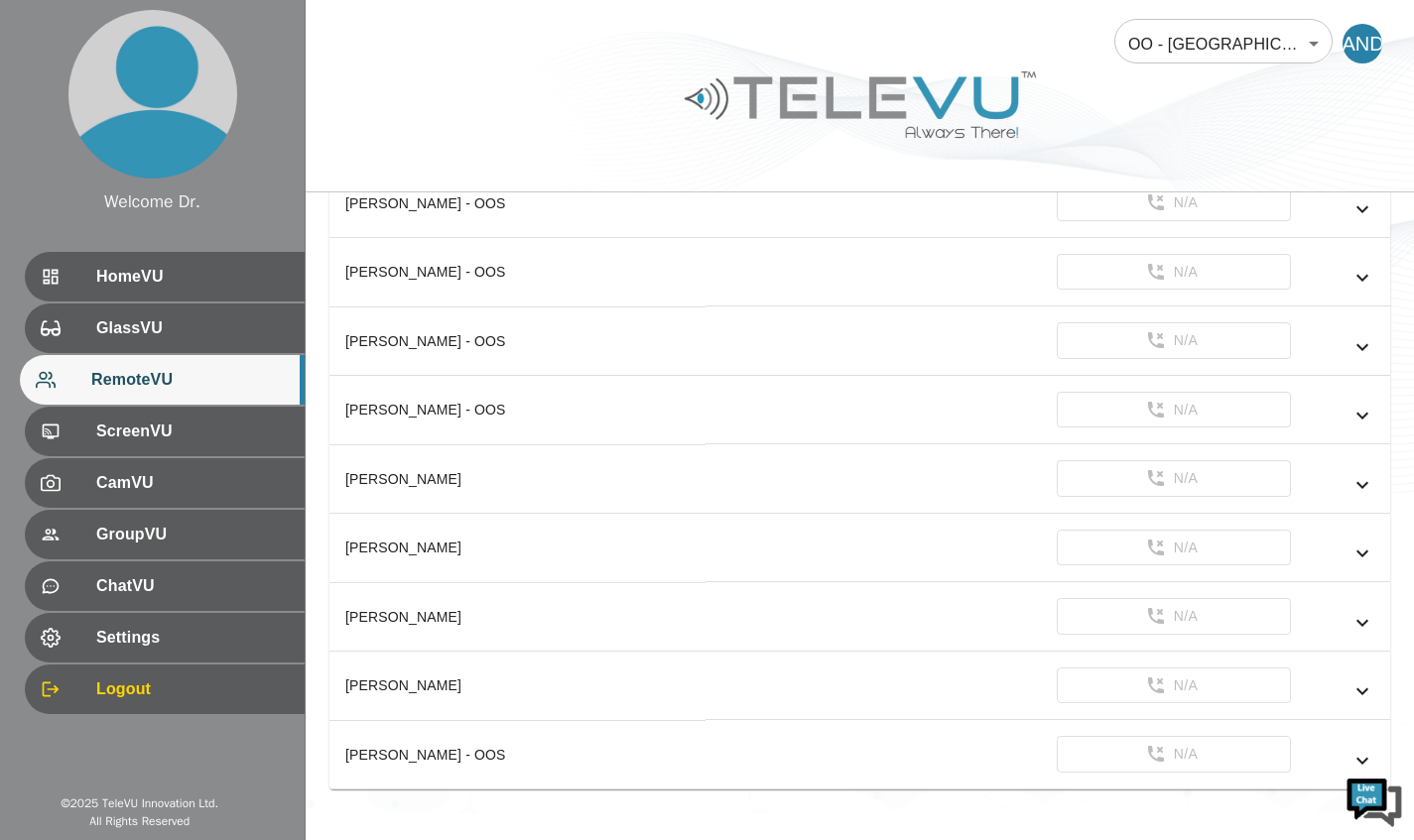scroll, scrollTop: 909, scrollLeft: 0, axis: vertical 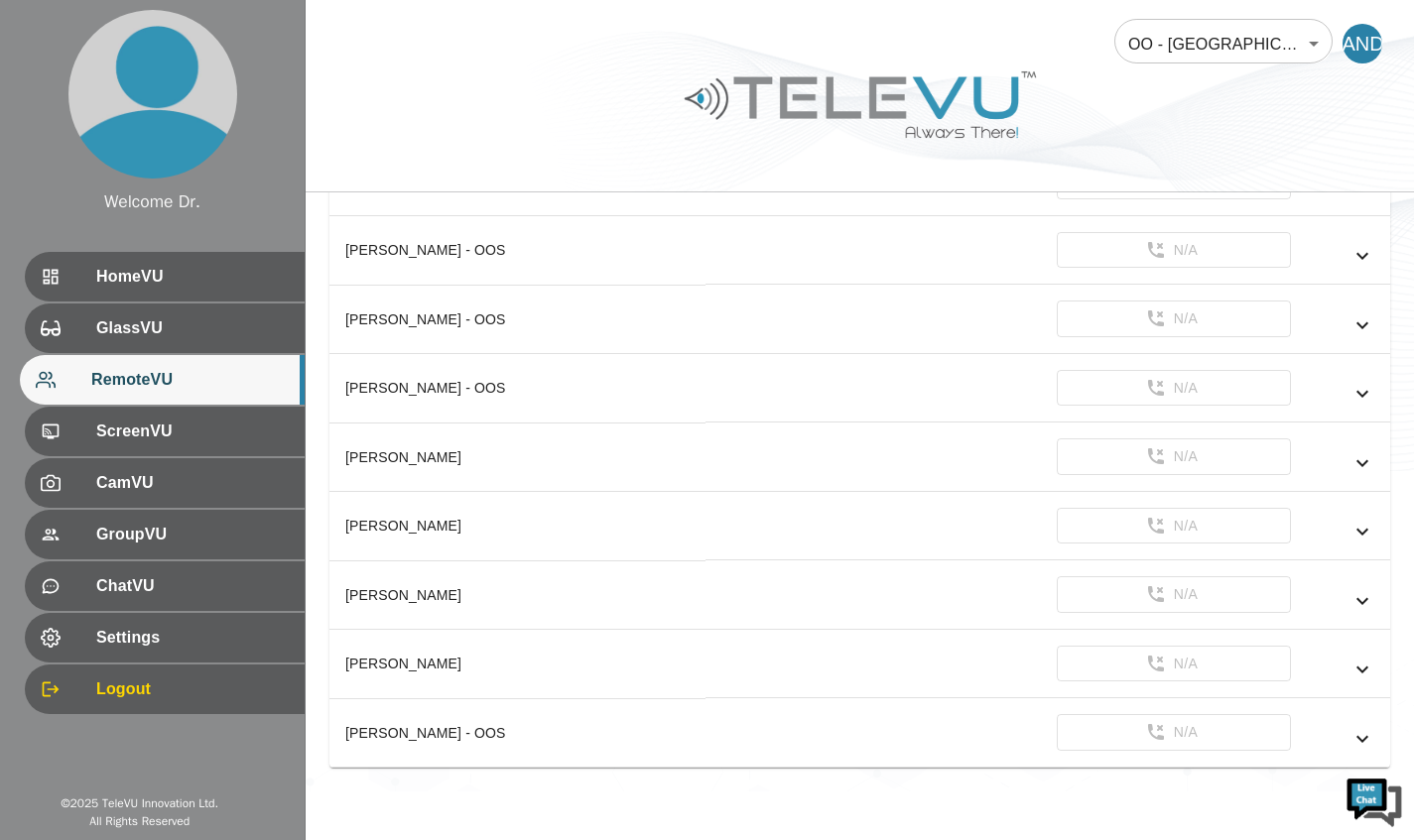 click on "CamVU" at bounding box center [193, 483] 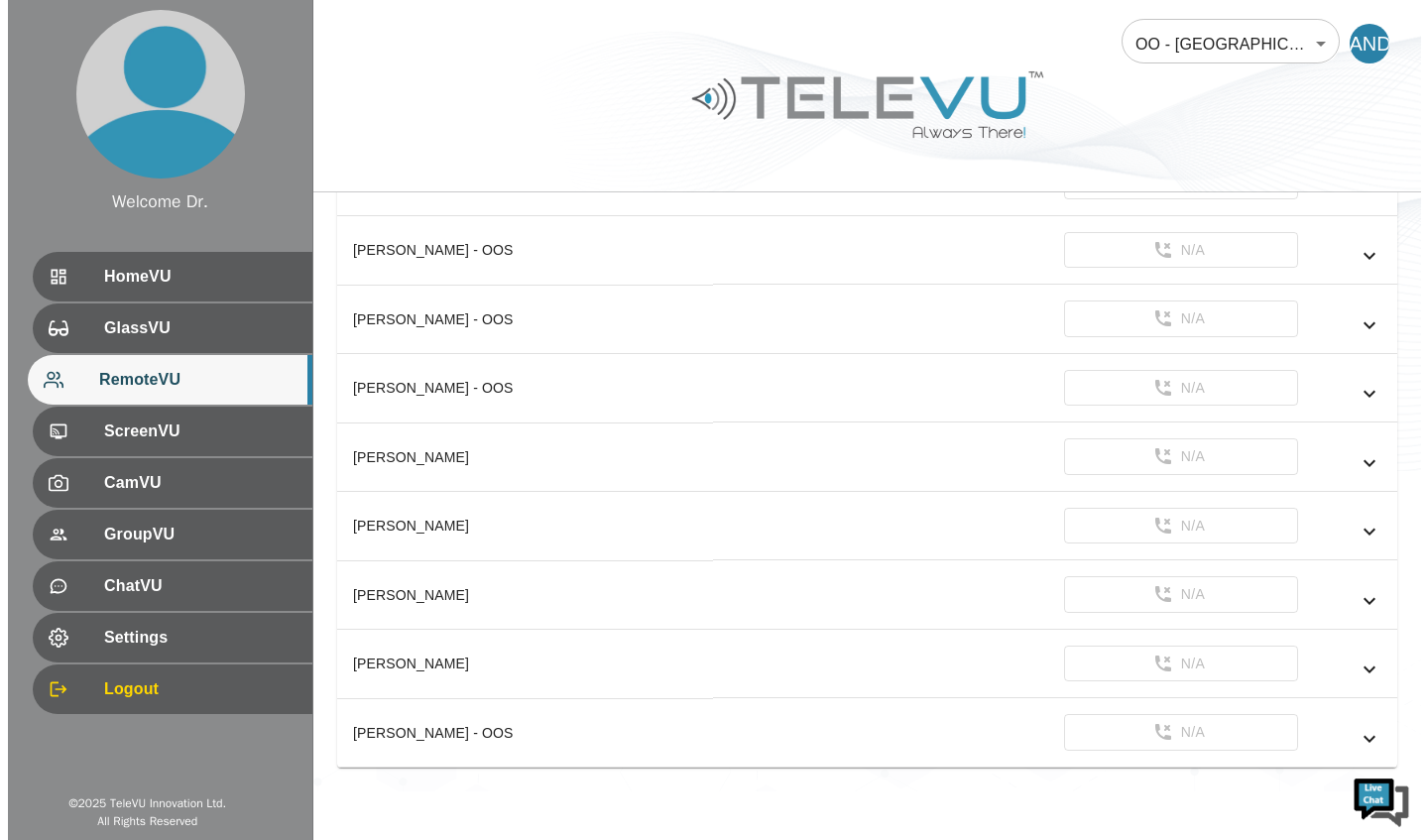 scroll, scrollTop: 0, scrollLeft: 0, axis: both 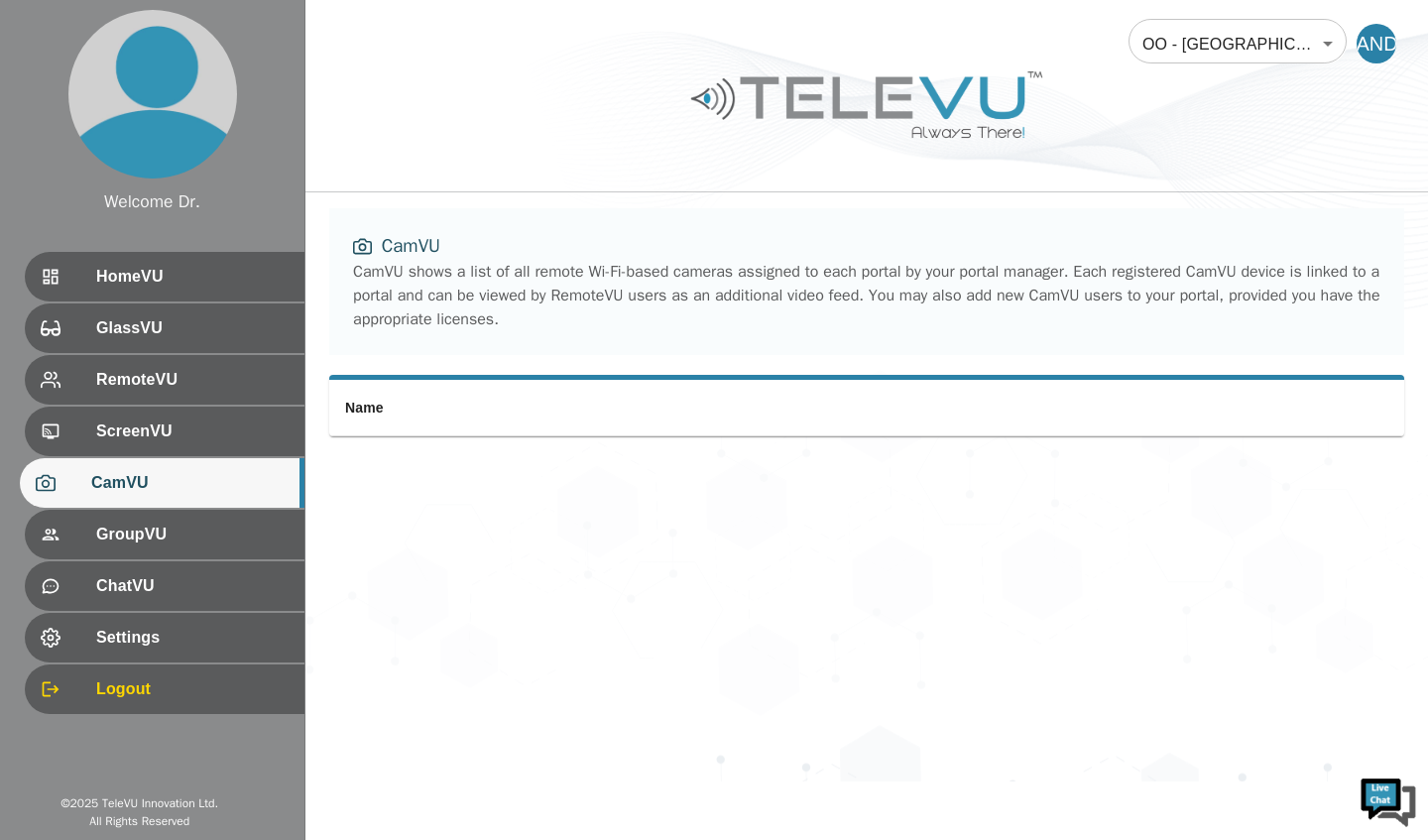 click on "HomeVU" at bounding box center (165, 277) 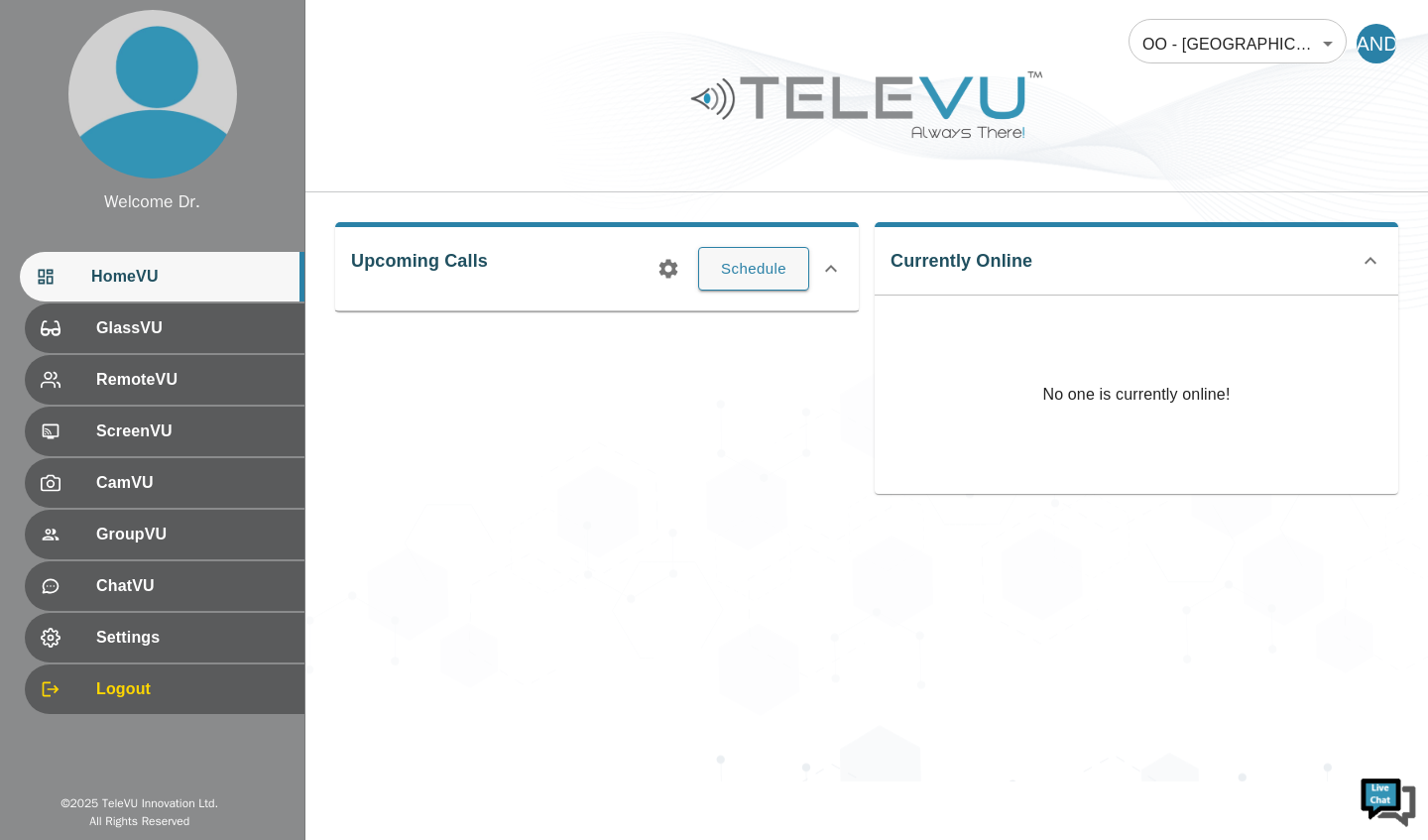 click on "Settings" at bounding box center (192, 638) 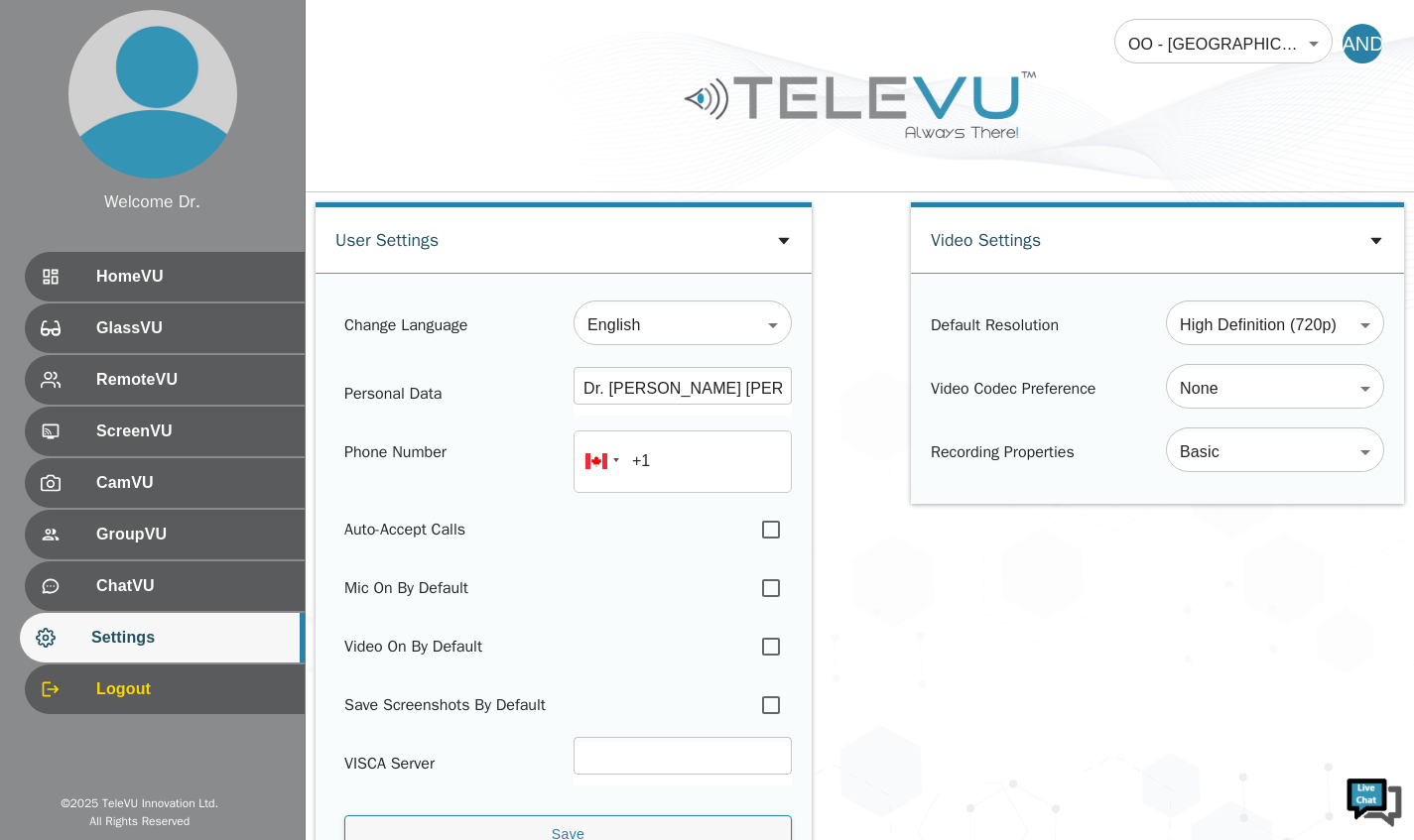 click on "HomeVU" at bounding box center (165, 277) 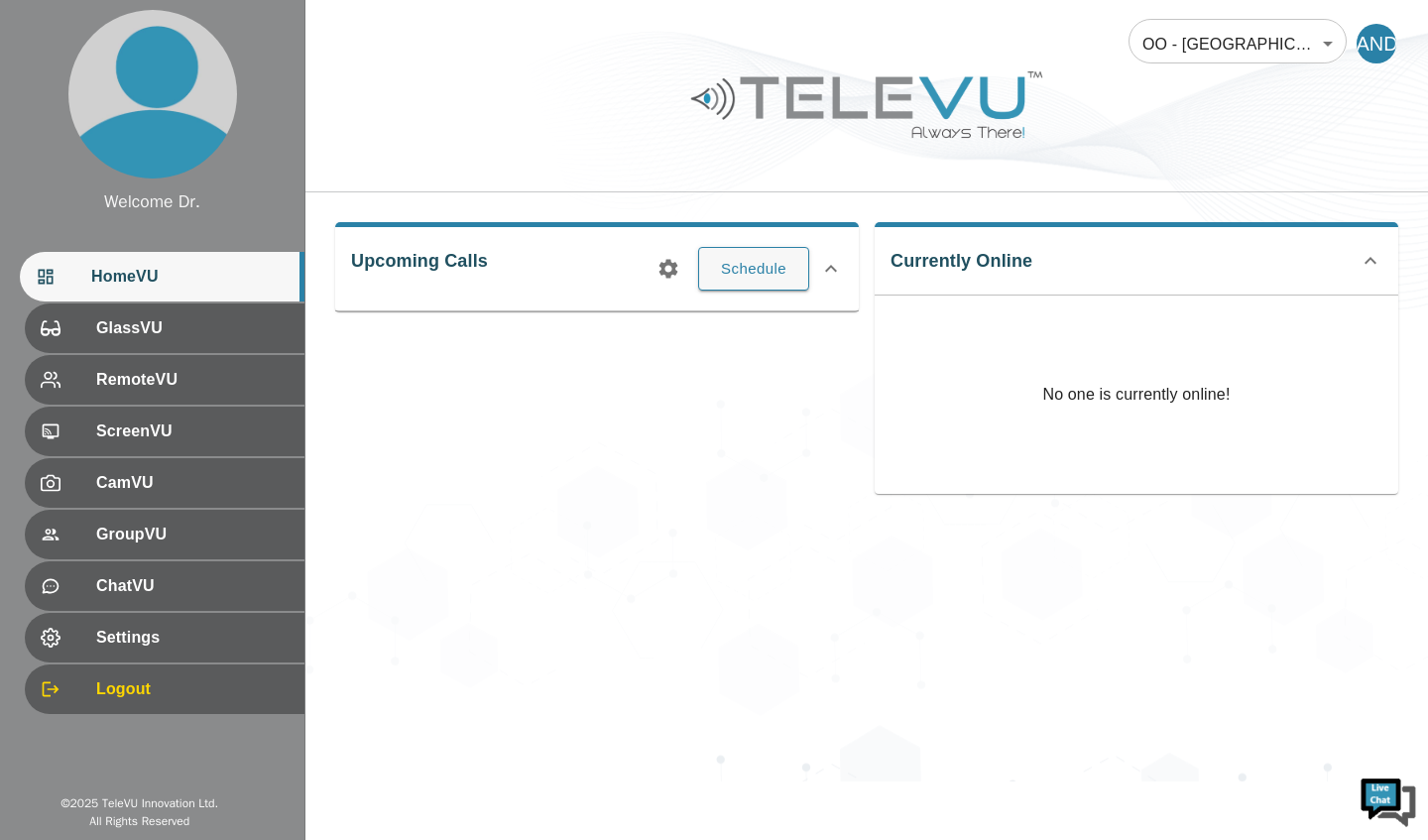 click on "Upcoming Calls Schedule" at bounding box center (597, 267) 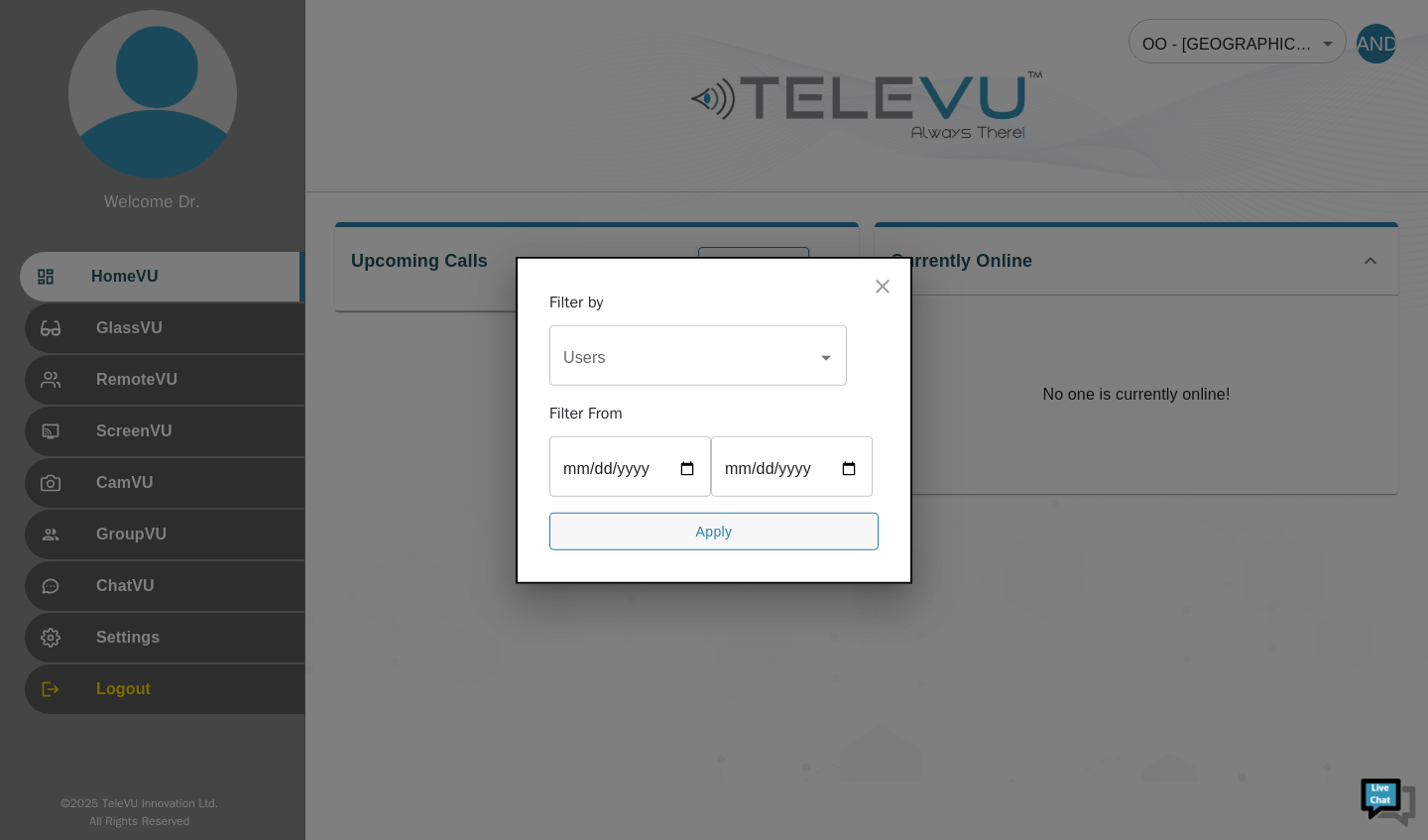 click 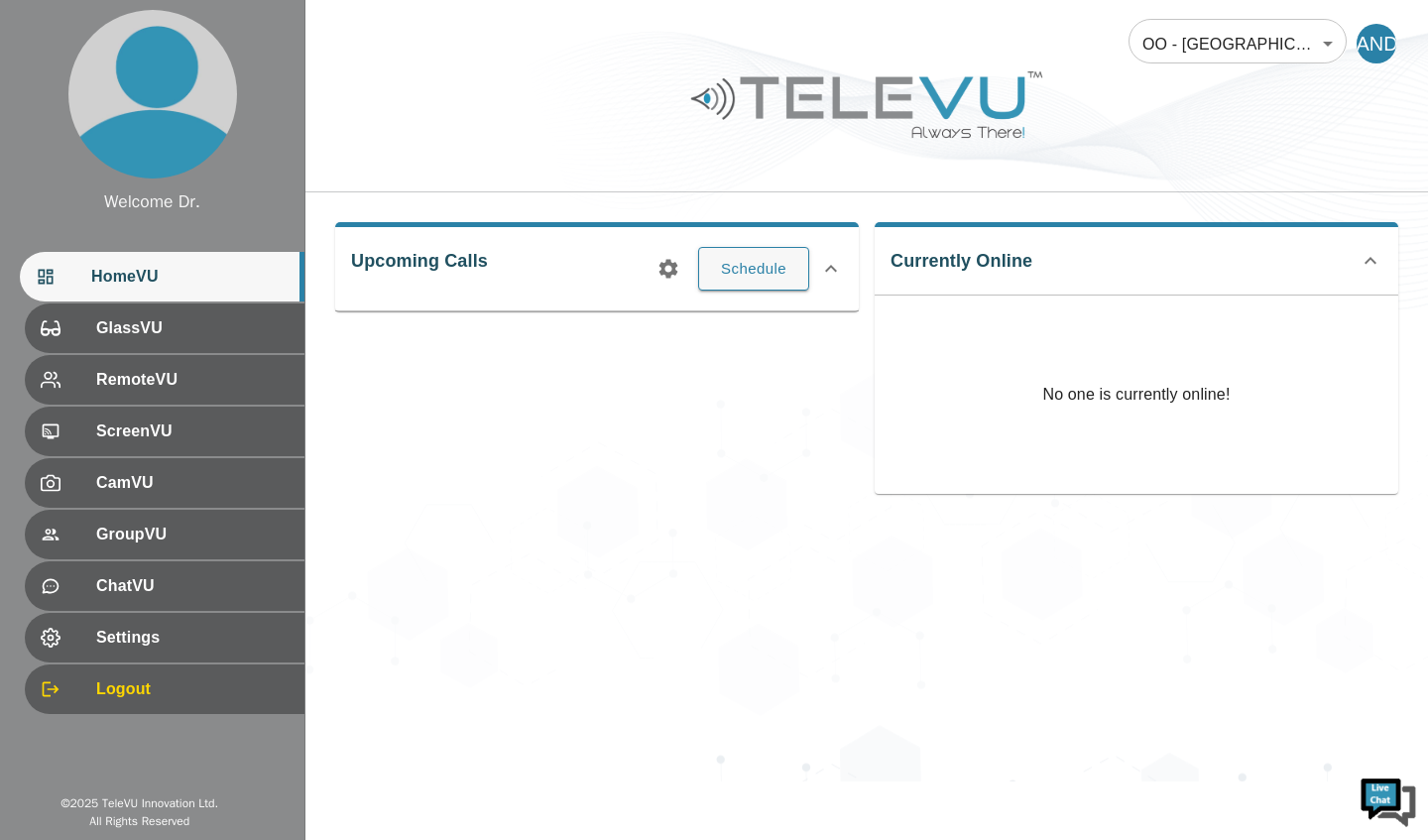click on "Schedule" at bounding box center (754, 269) 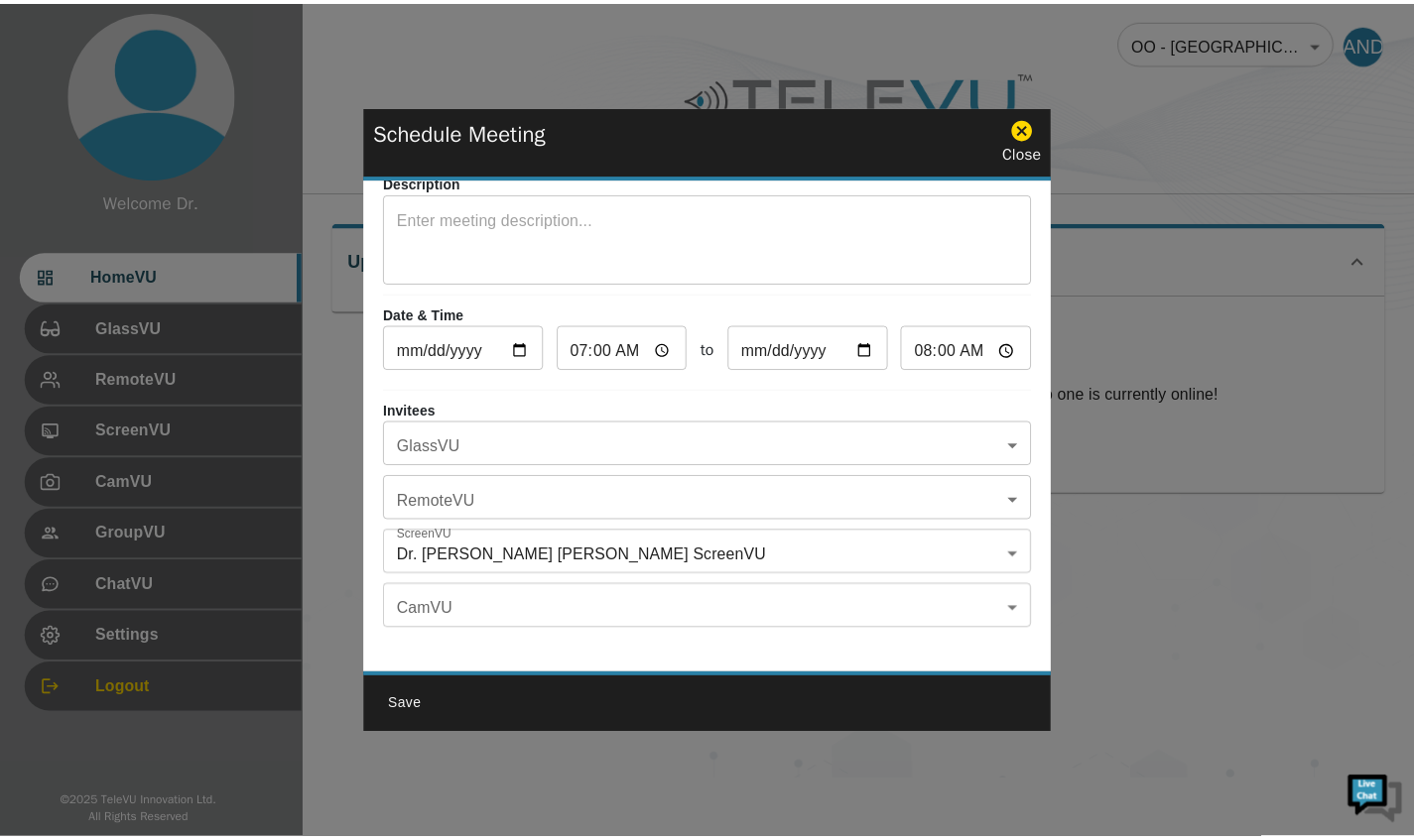 scroll, scrollTop: 116, scrollLeft: 0, axis: vertical 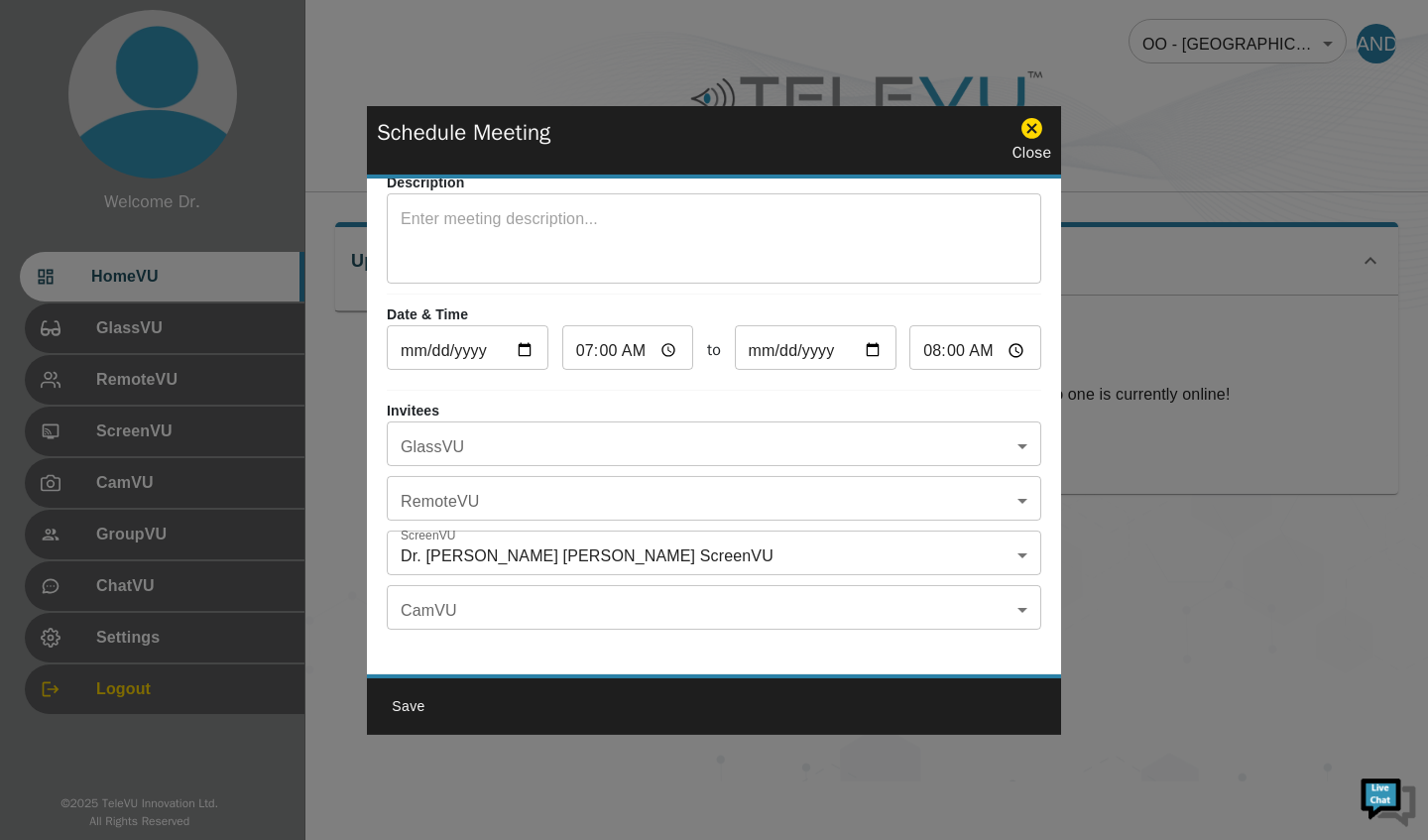 click at bounding box center (714, 420) 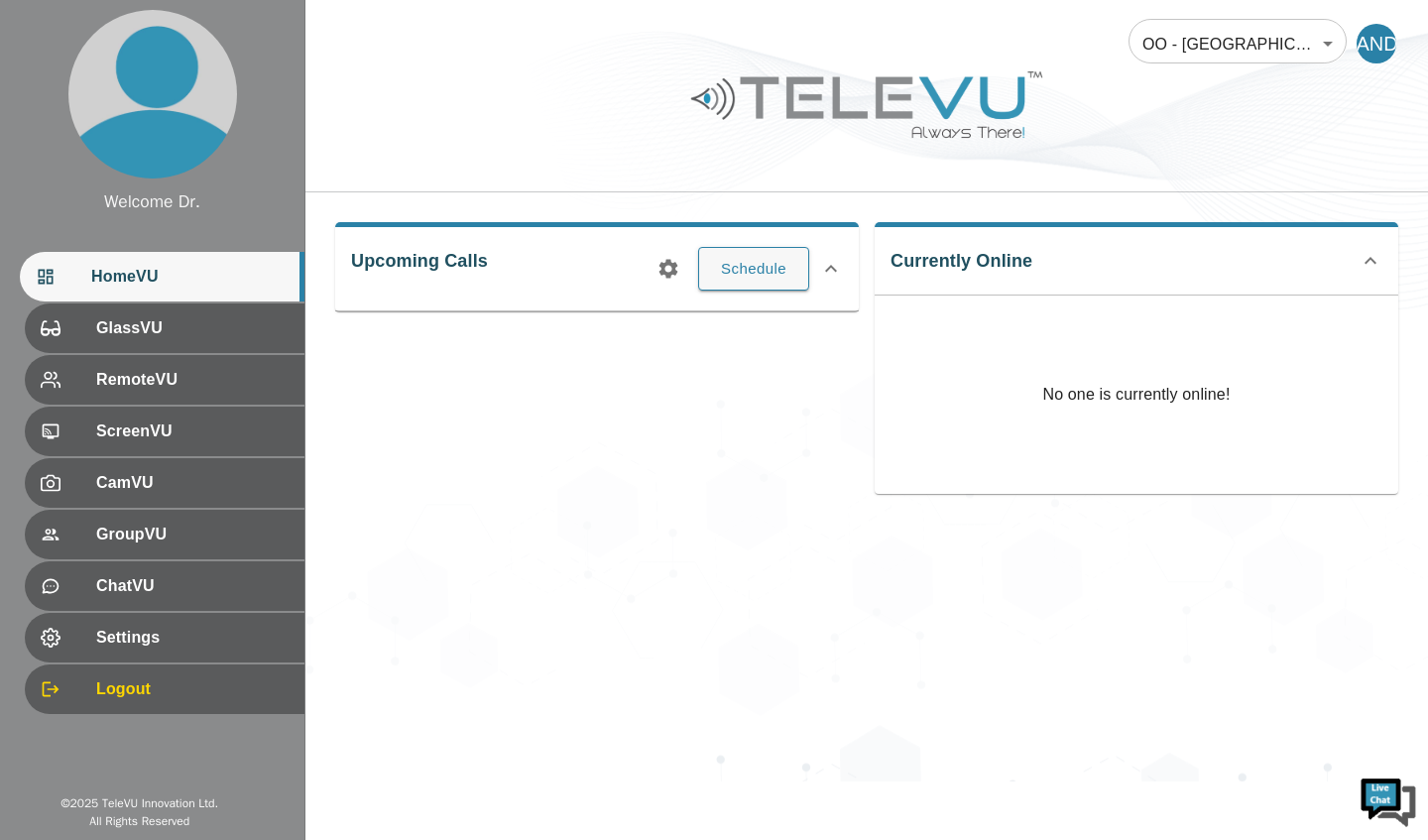 click on "Welcome   Dr. HomeVU GlassVU RemoteVU ScreenVU CamVU GroupVU ChatVU Settings Logout ©  2025   TeleVU Innovation Ltd. All Rights Reserved OO - [GEOGRAPHIC_DATA] - [PERSON_NAME] 177 ​ DANDS Upcoming Calls Schedule Currently Online No one is currently online!" at bounding box center [714, 391] 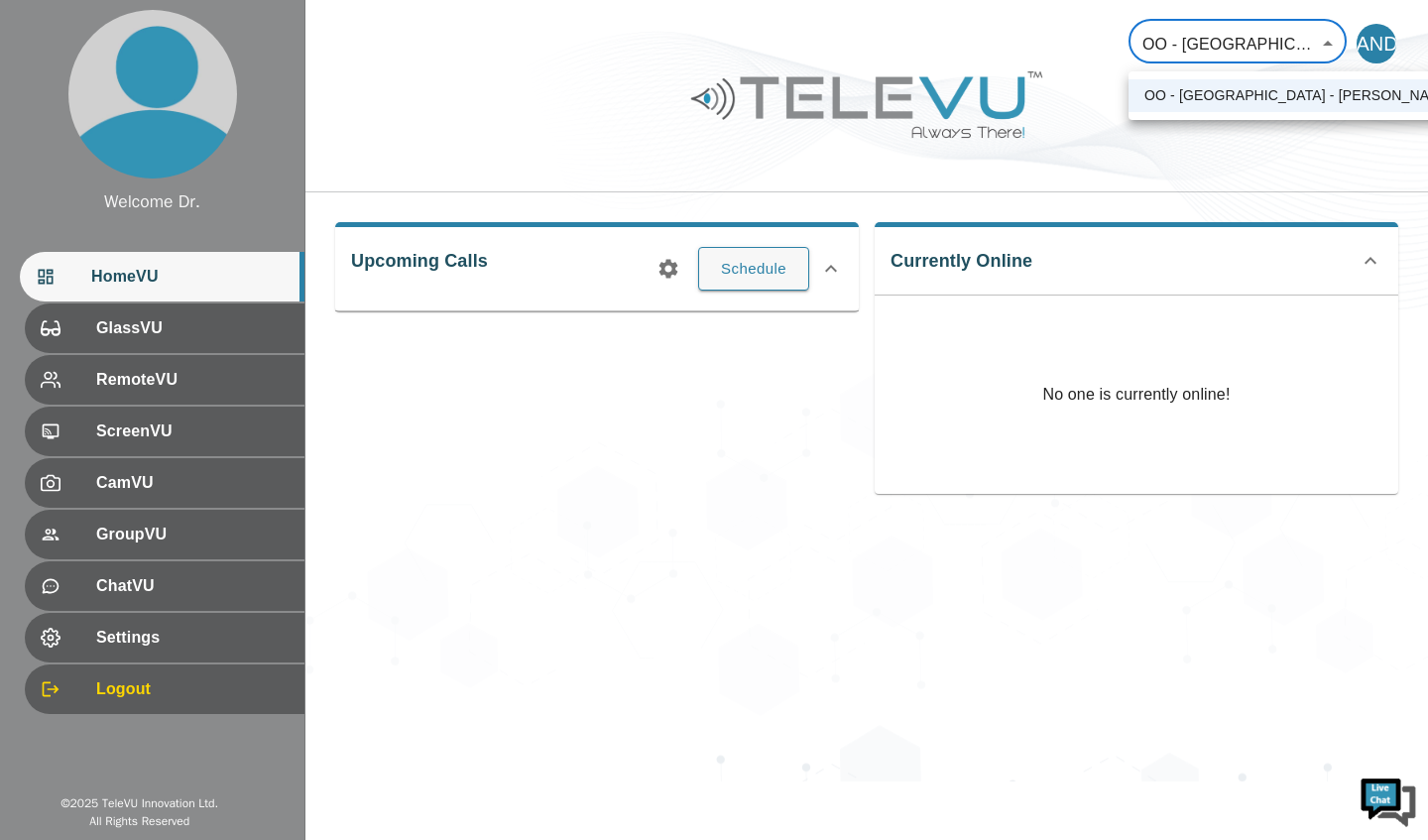 click at bounding box center (714, 420) 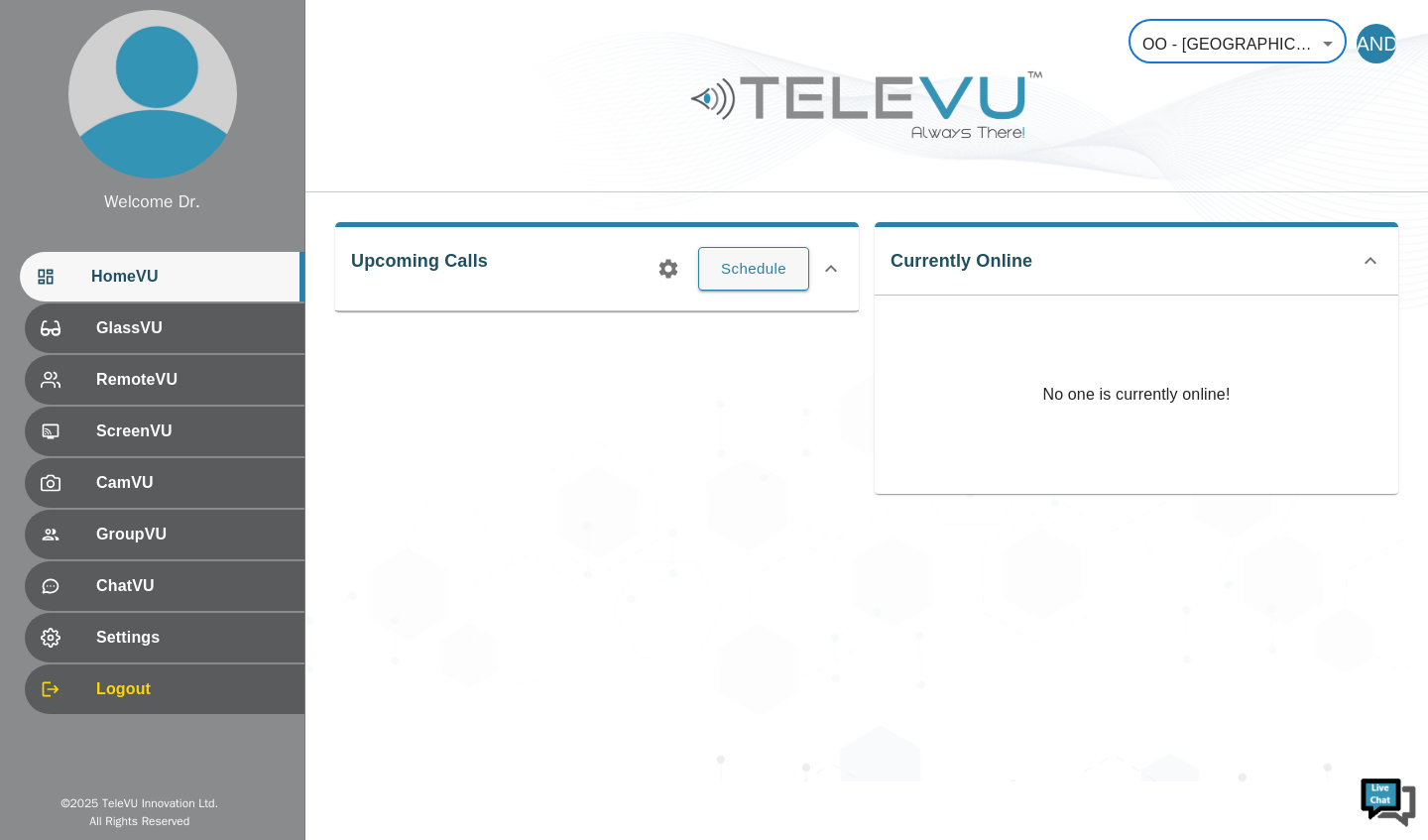 click on "OO - [GEOGRAPHIC_DATA] - [PERSON_NAME] 177 ​ DANDS Upcoming Calls Schedule Currently Online No one is currently online!" at bounding box center [867, 391] 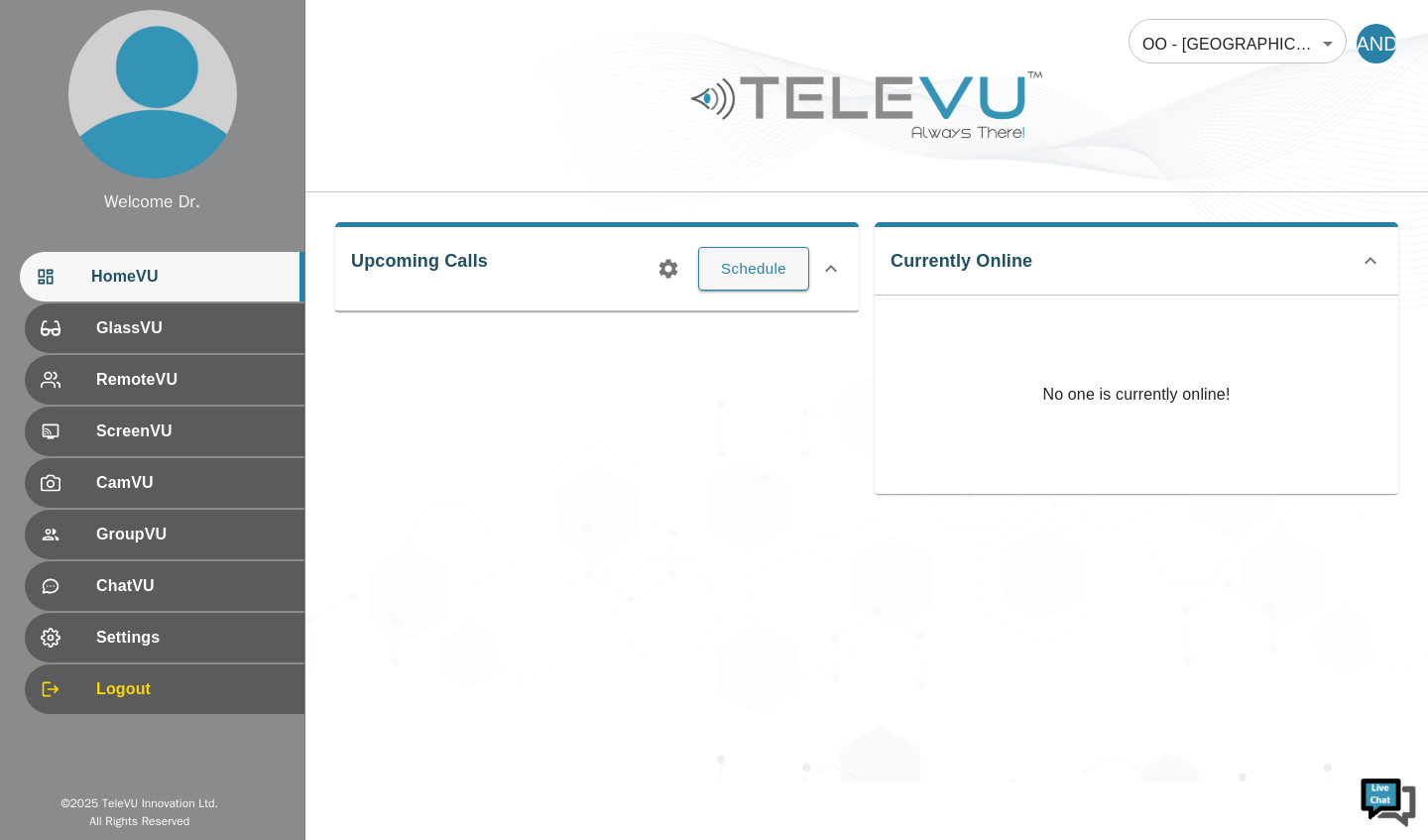click at bounding box center [68, 638] 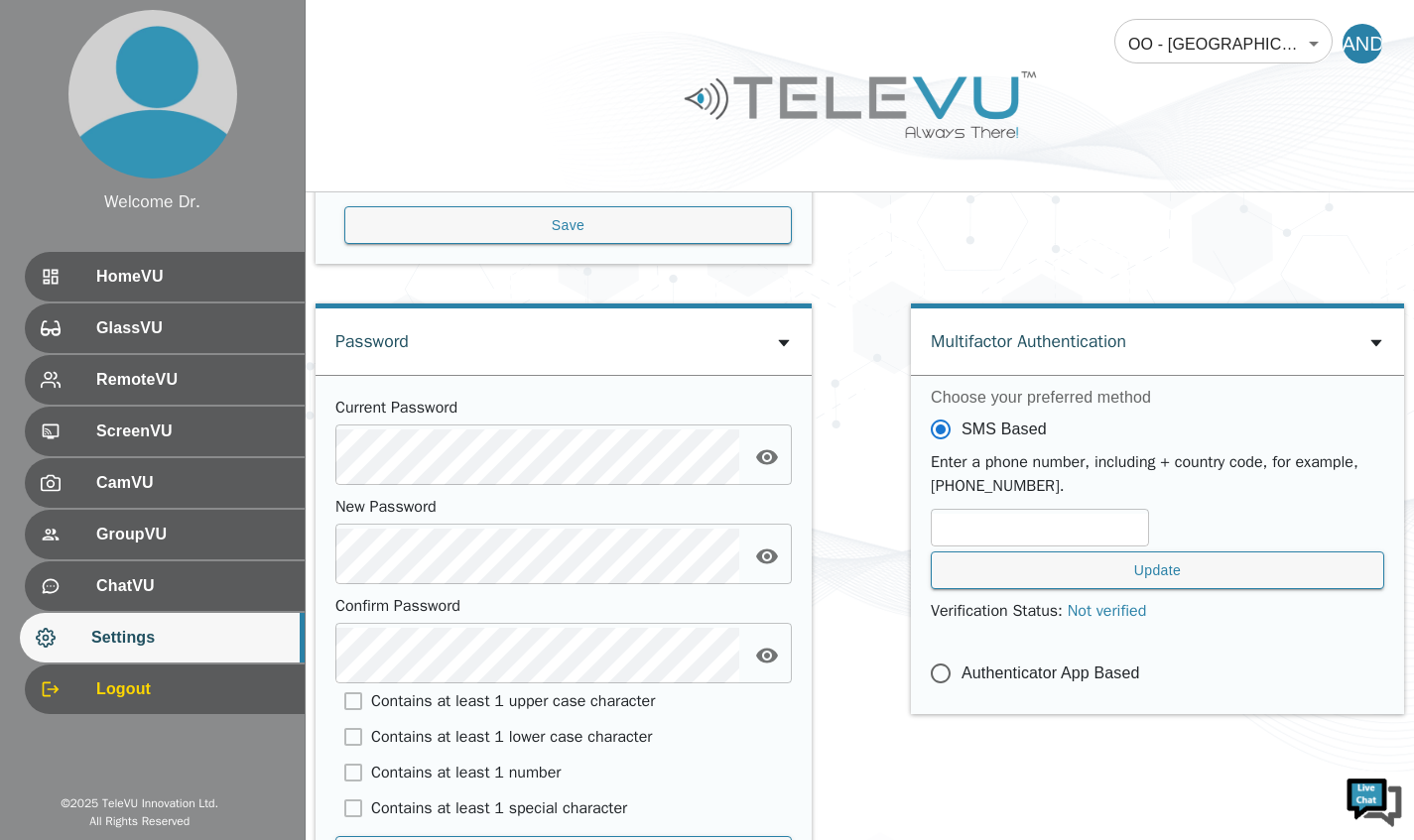 scroll, scrollTop: 612, scrollLeft: 0, axis: vertical 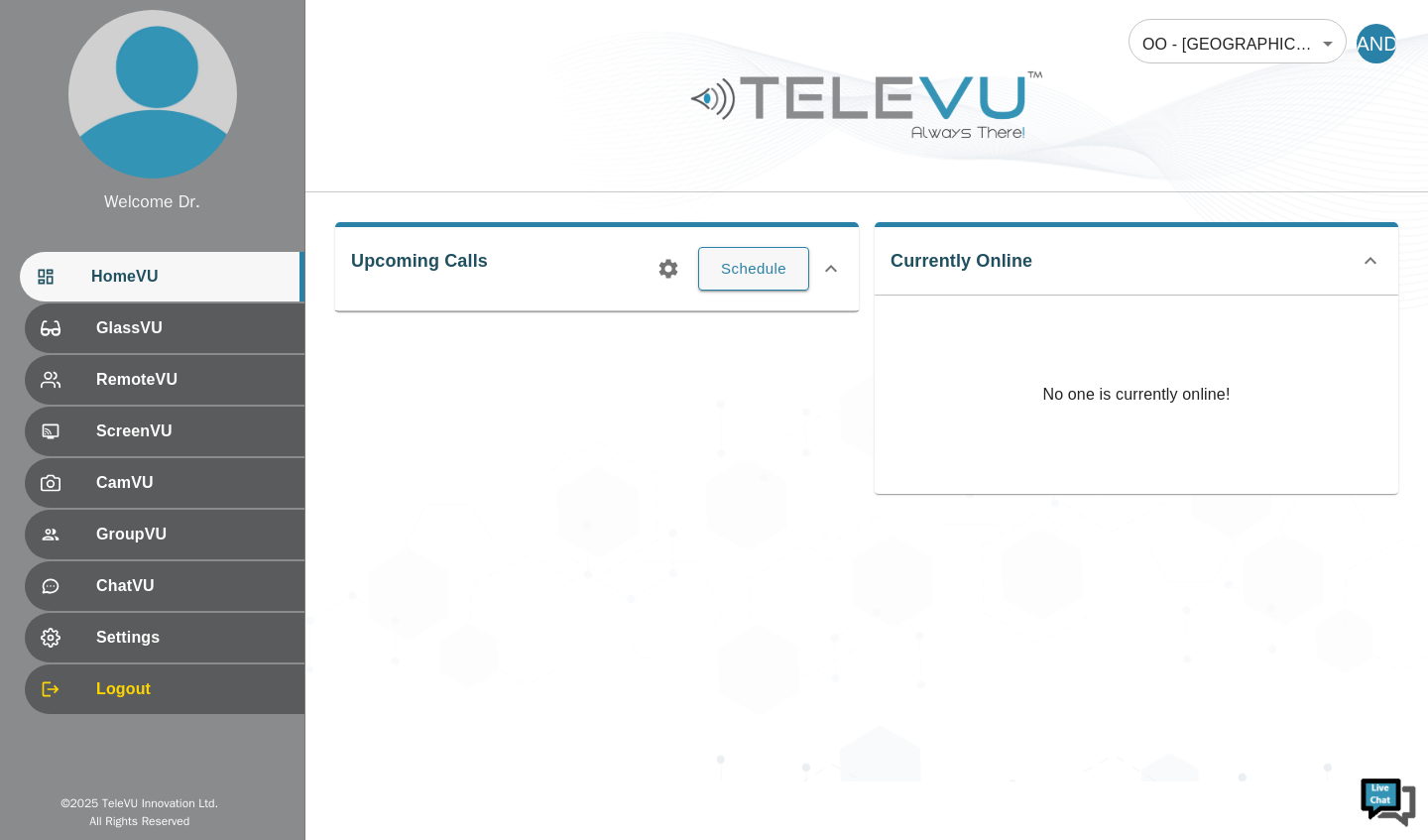 click on "Upcoming Calls Schedule" at bounding box center [597, 267] 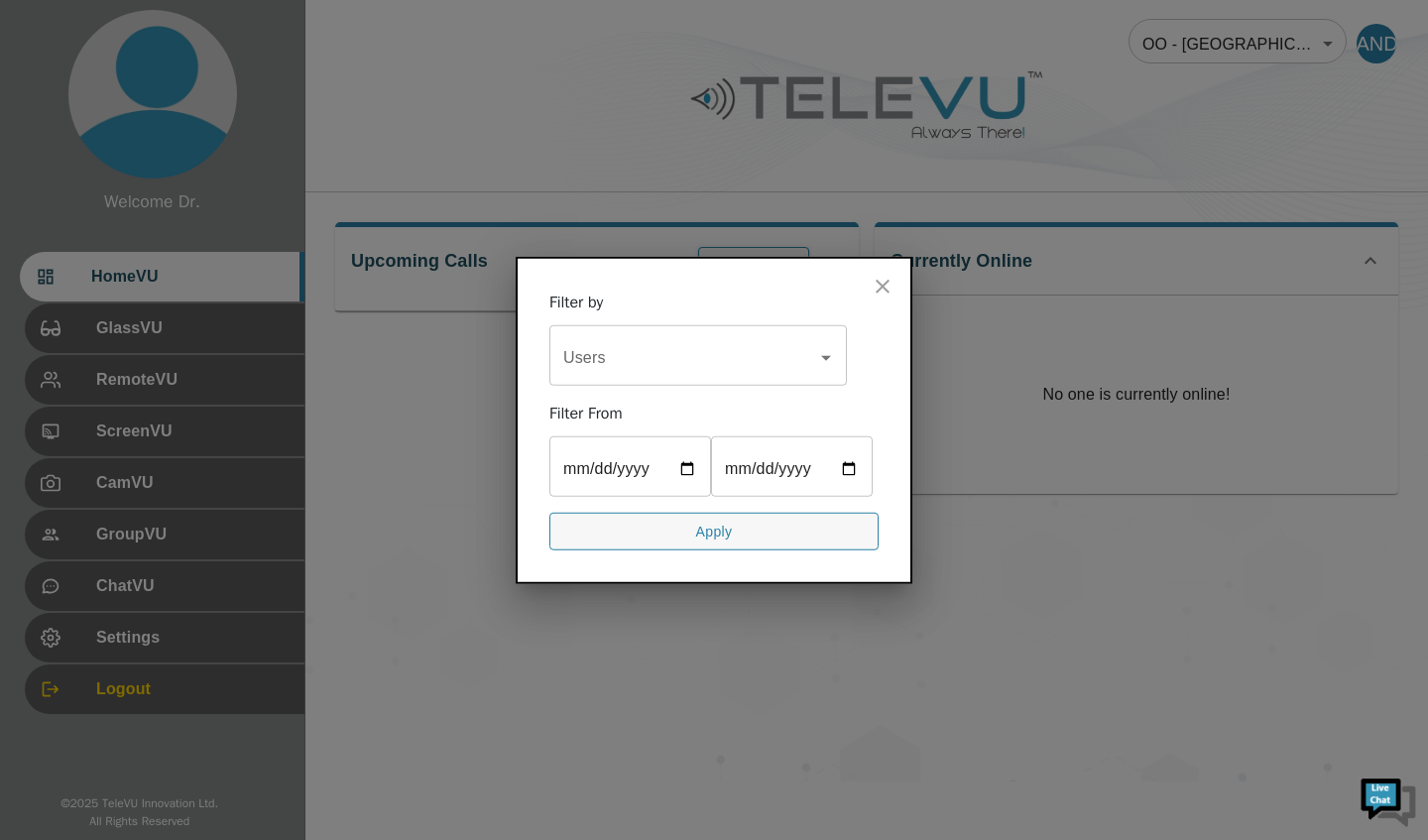 click 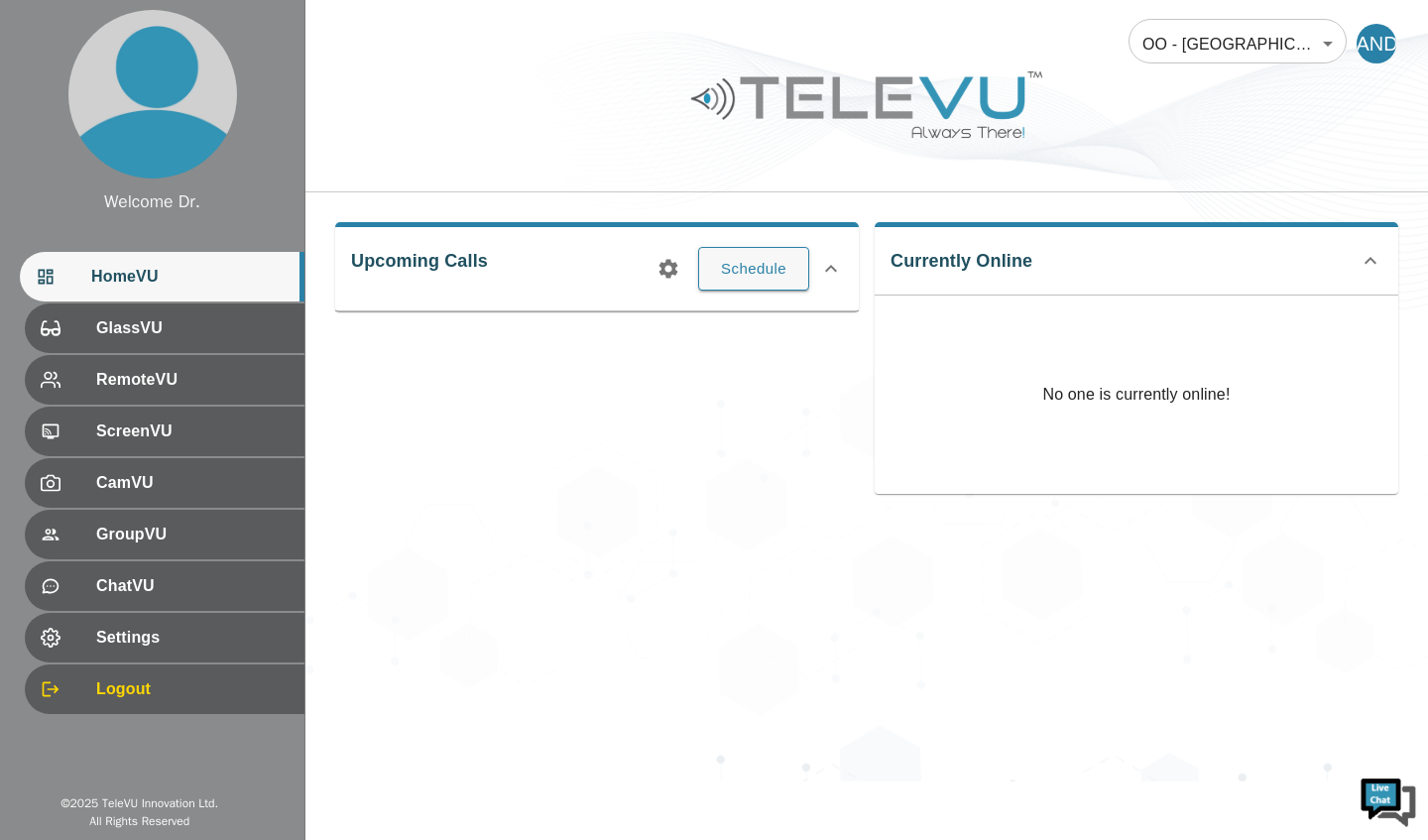 click on "Welcome   Dr. HomeVU GlassVU RemoteVU ScreenVU CamVU GroupVU ChatVU Settings Logout ©  2025   TeleVU Innovation Ltd. All Rights Reserved OO - [GEOGRAPHIC_DATA] - [PERSON_NAME] 177 ​ DANDS Upcoming Calls Schedule Currently Online No one is currently online!" at bounding box center (714, 391) 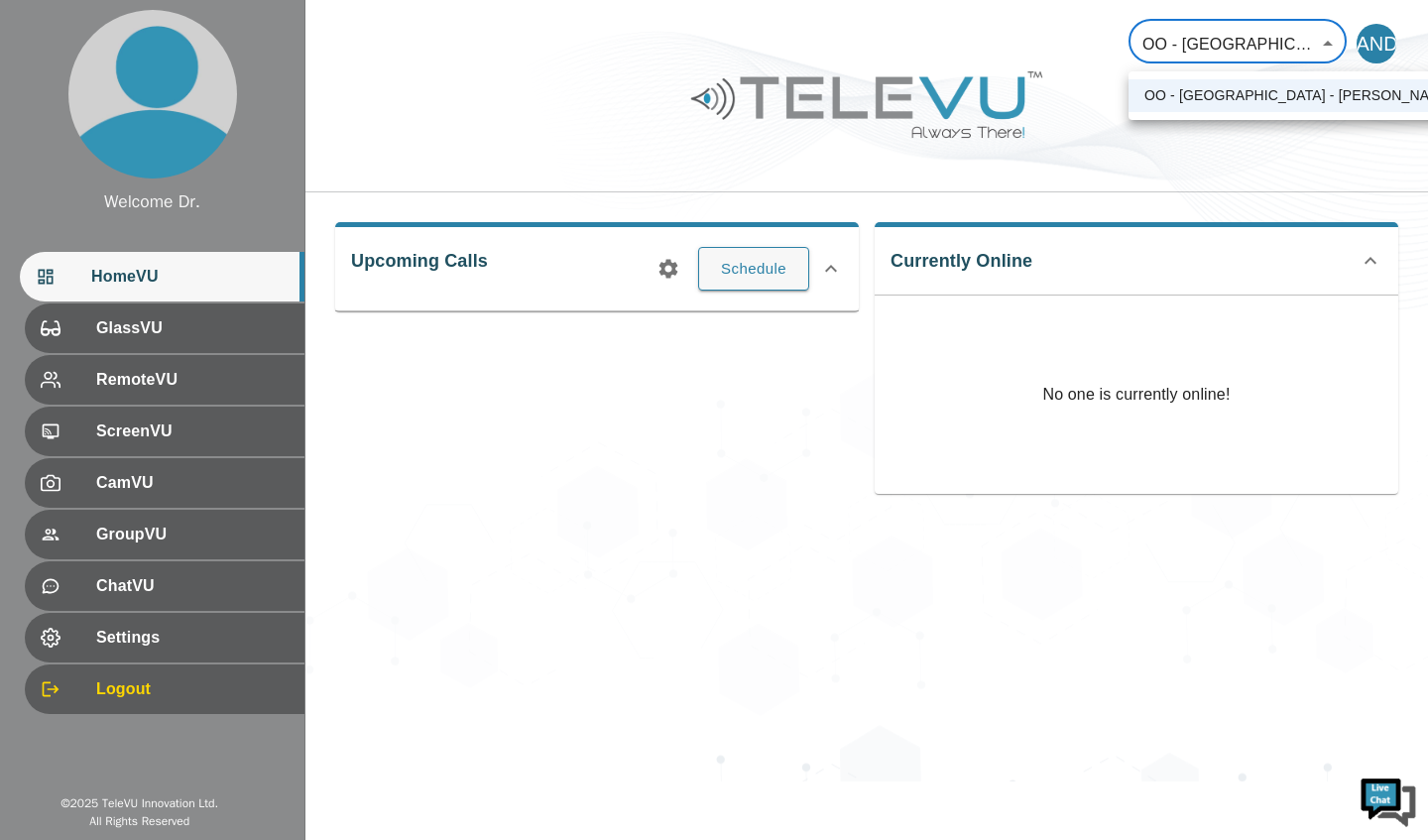 click at bounding box center [714, 420] 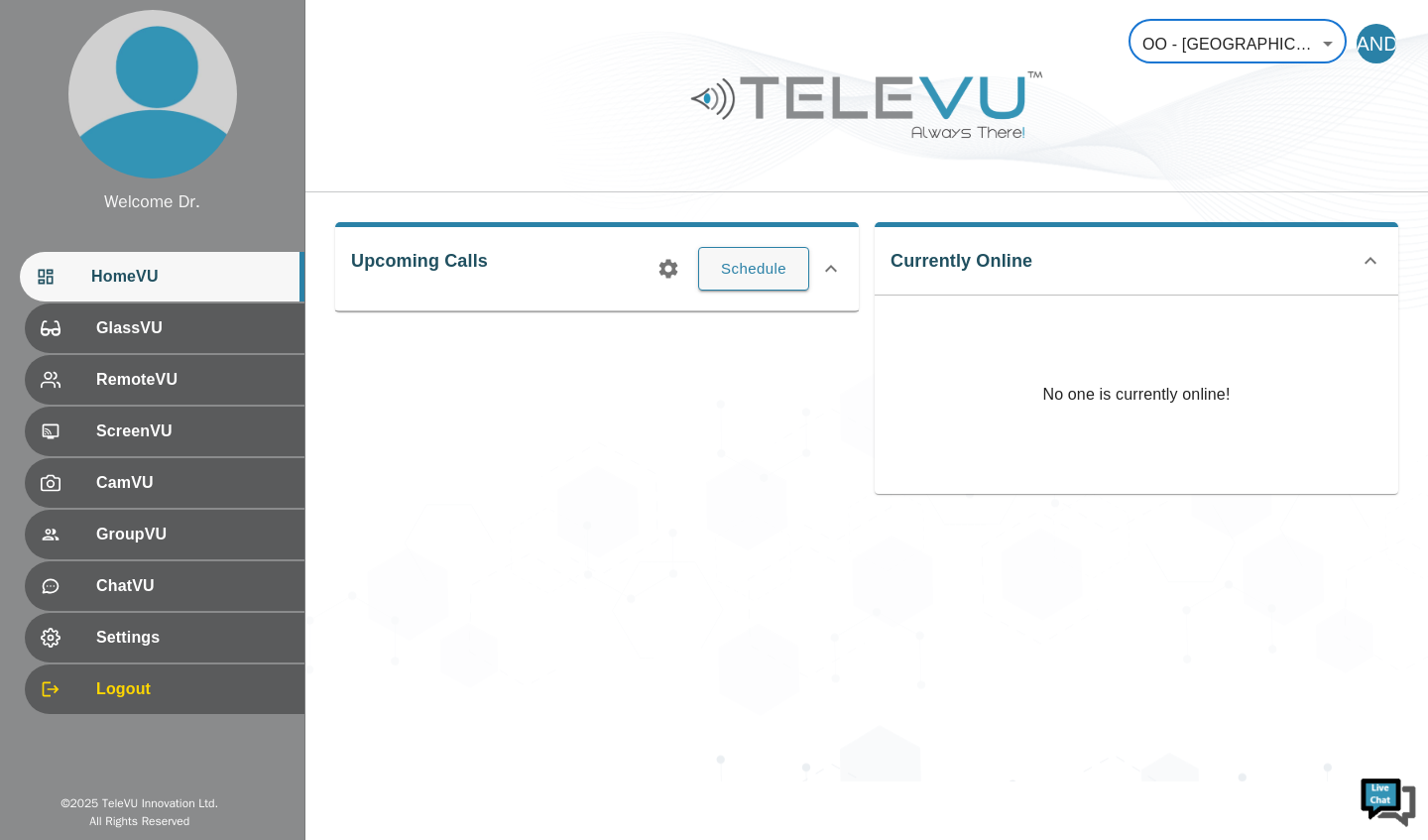 click on "Welcome   Dr. HomeVU GlassVU RemoteVU ScreenVU CamVU GroupVU ChatVU Settings Logout ©  2025   TeleVU Innovation Ltd. All Rights Reserved OO - [GEOGRAPHIC_DATA] - [PERSON_NAME] 177 ​ DANDS Upcoming Calls Schedule Currently Online No one is currently online!" at bounding box center [714, 391] 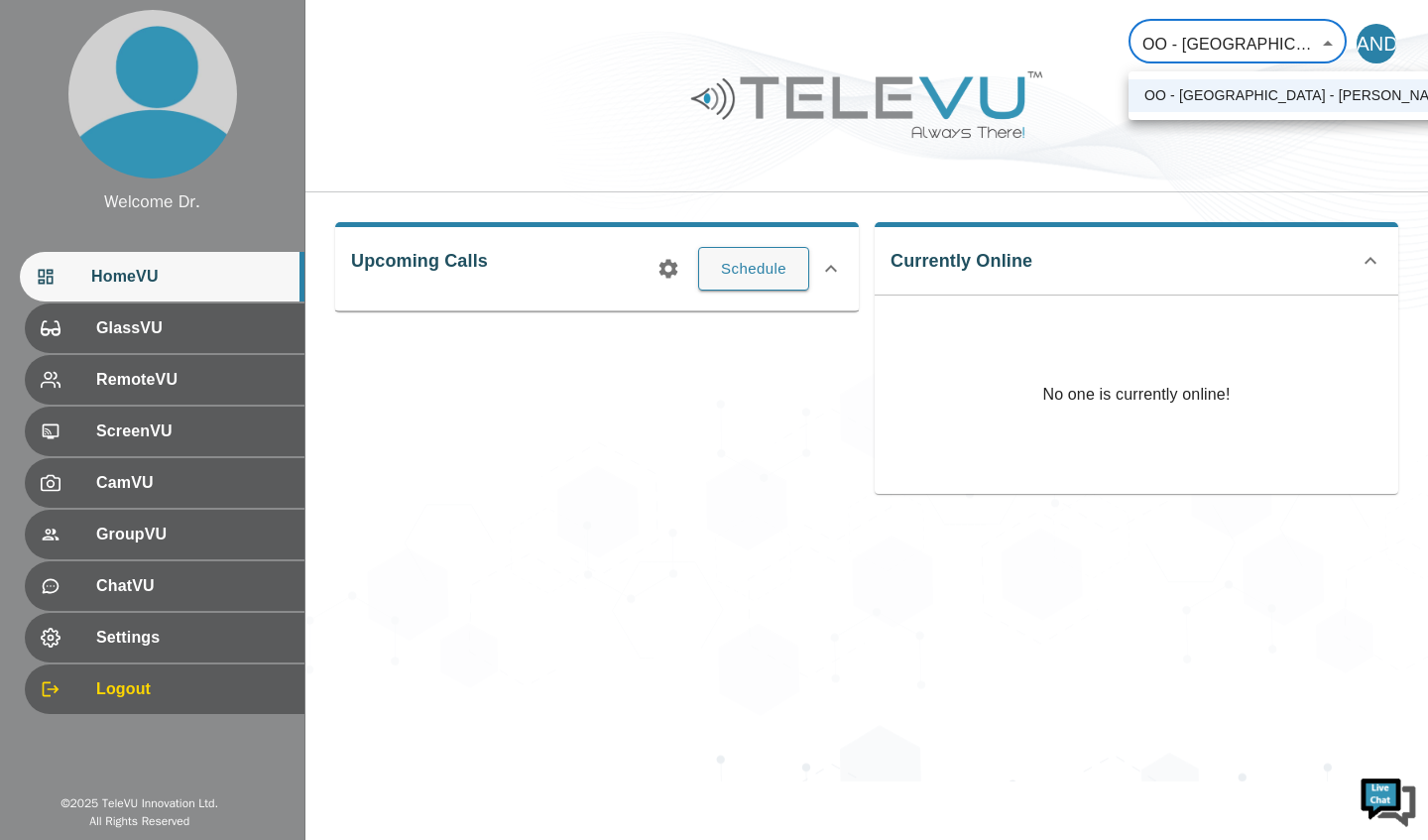 click at bounding box center [714, 420] 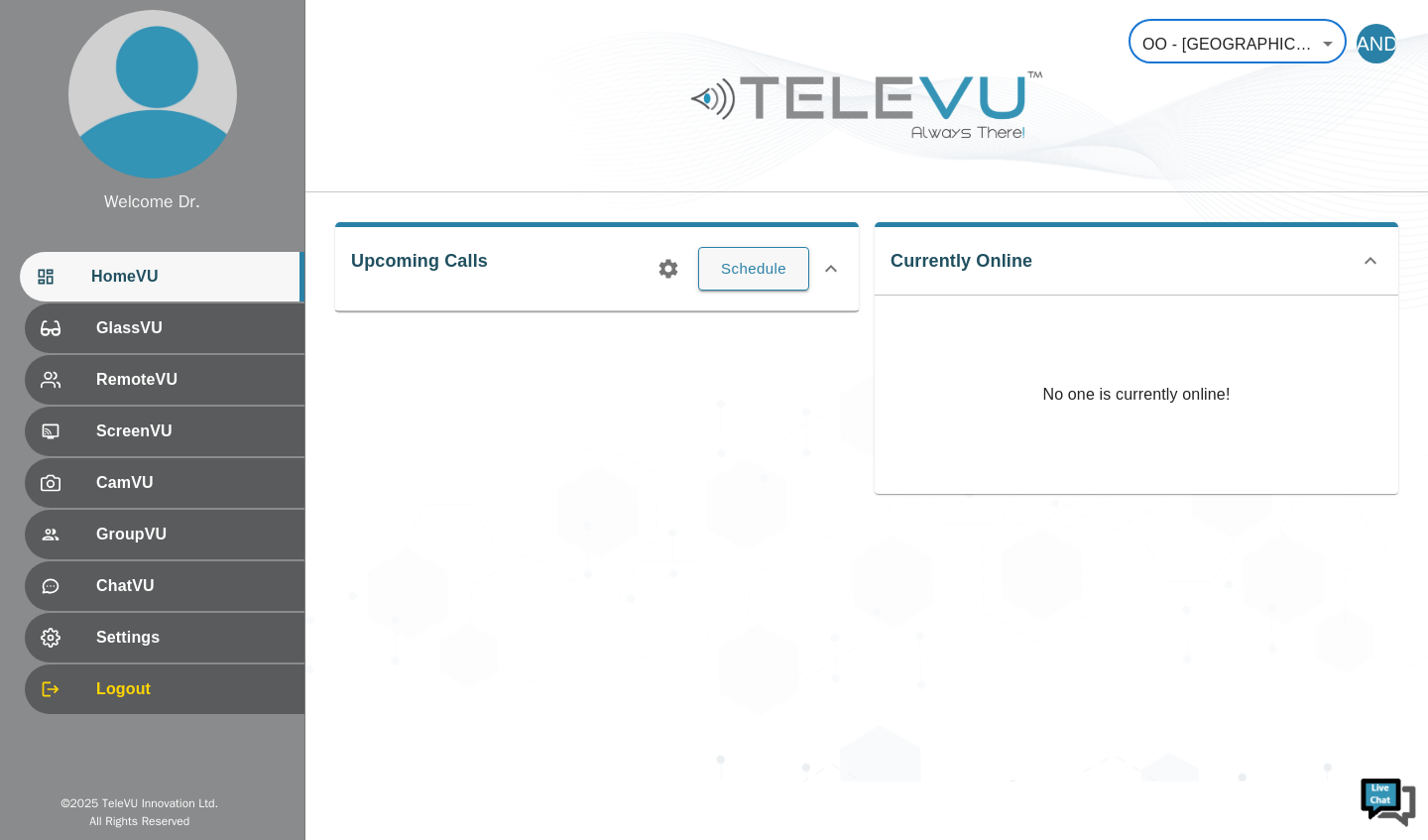 click at bounding box center (714, 420) 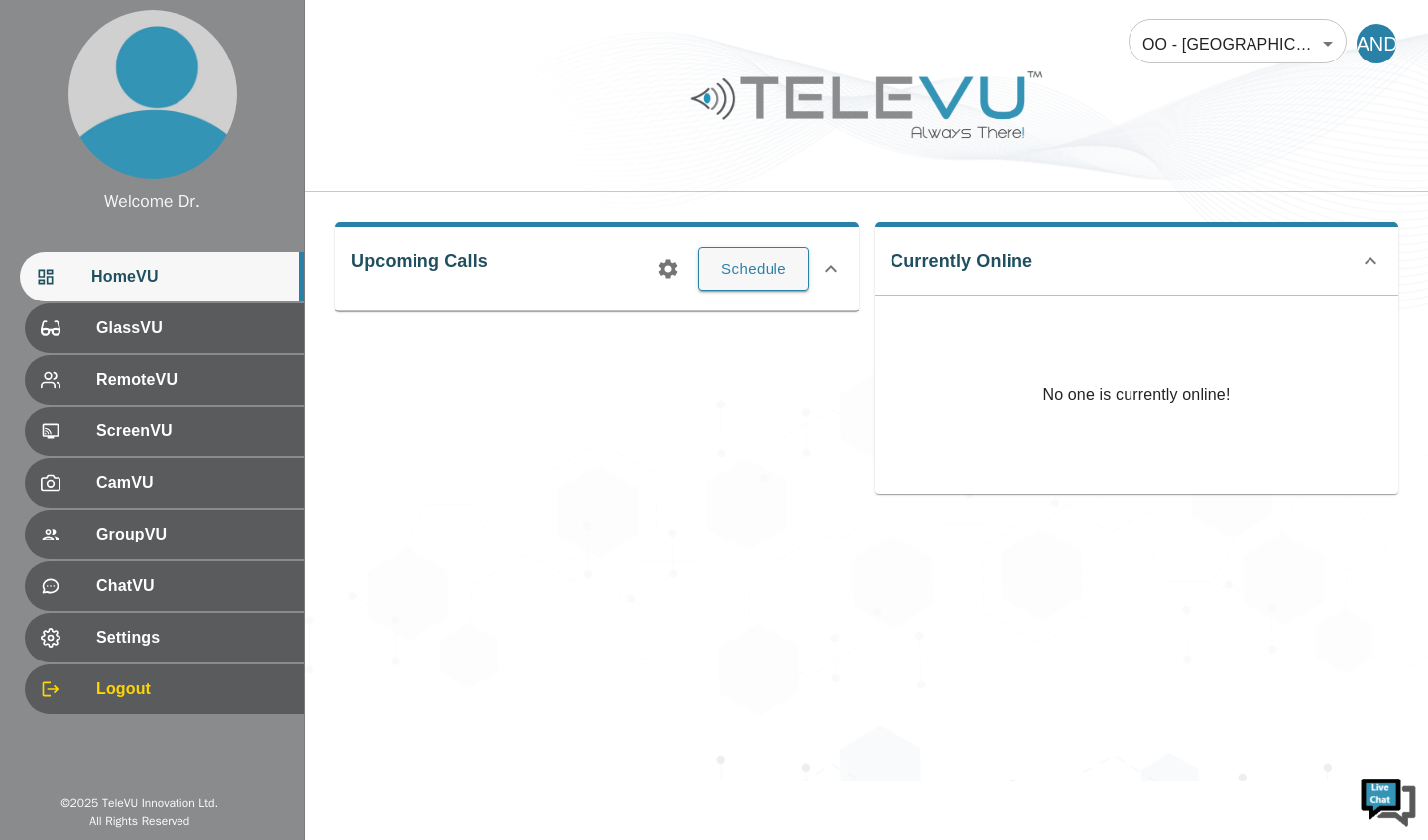 click on "DANDS" at bounding box center [1376, 44] 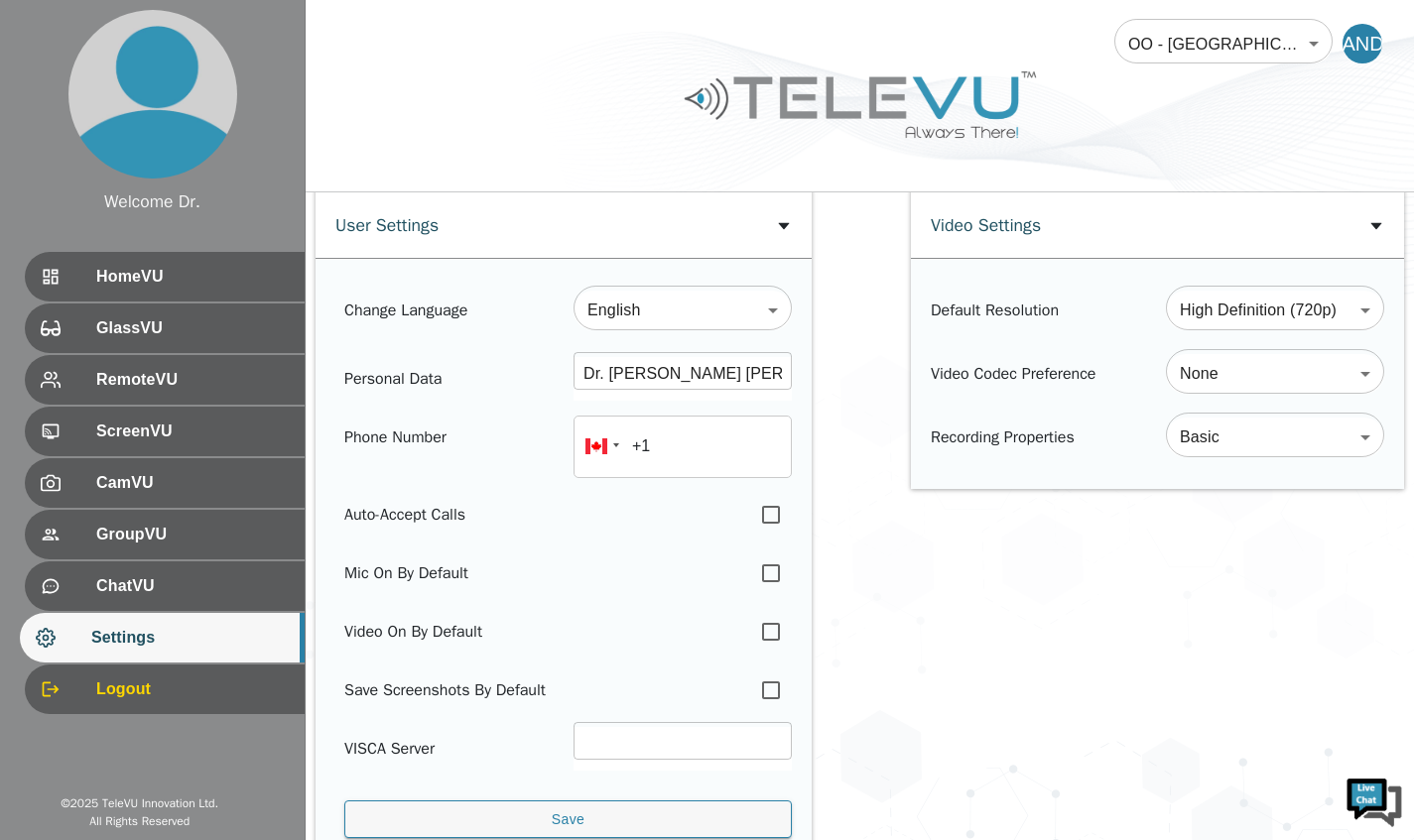 scroll, scrollTop: 16, scrollLeft: 0, axis: vertical 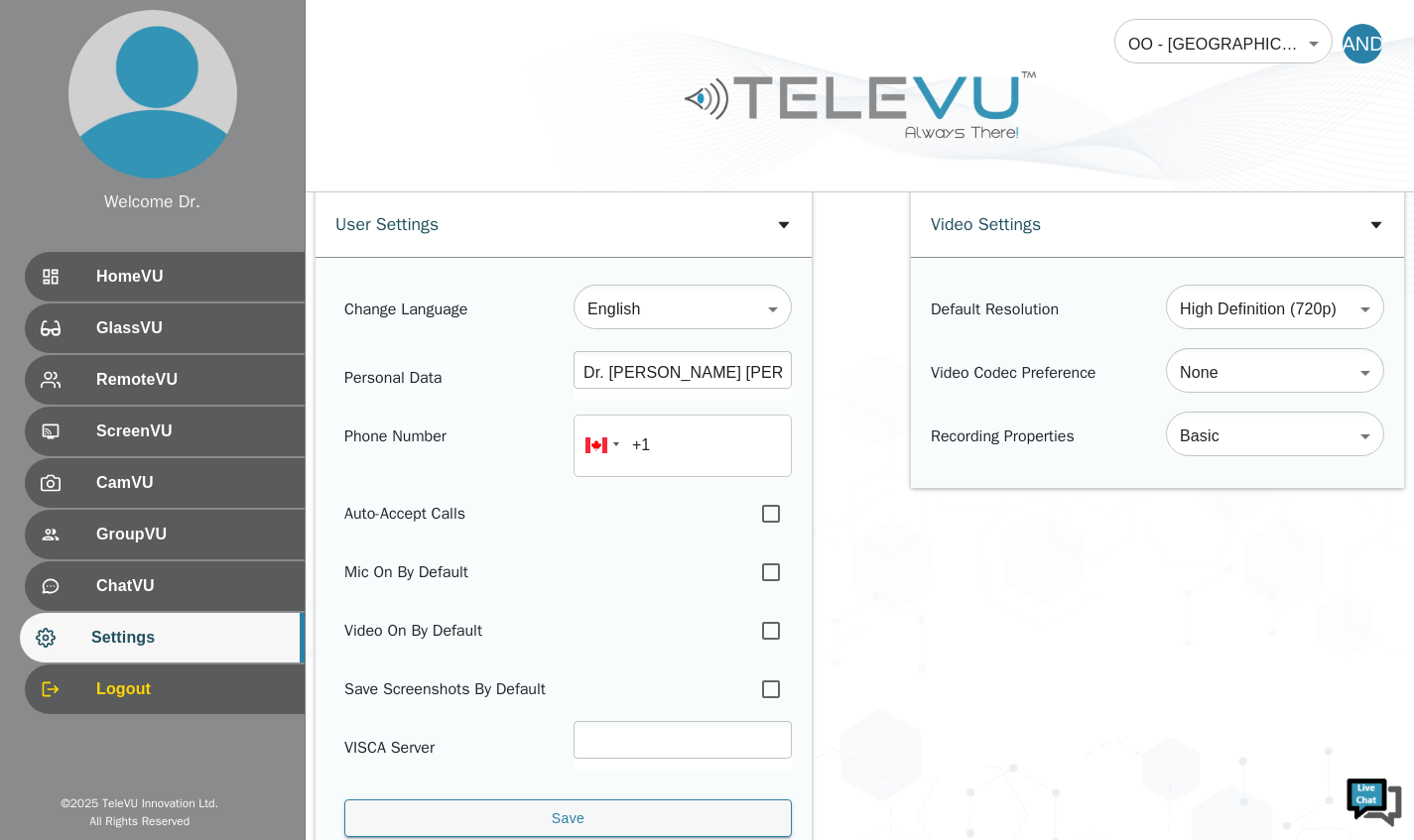 click on "Welcome   Dr. HomeVU GlassVU RemoteVU ScreenVU CamVU GroupVU ChatVU Settings Logout ©  2025   TeleVU Innovation Ltd. All Rights Reserved OO - [GEOGRAPHIC_DATA] - [PERSON_NAME] 177 ​ DANDS User Settings Change Language English en ​   Personal Data Dr. [PERSON_NAME] Nah [PERSON_NAME] ScreenVU ​ Phone Number +1 Auto-Accept Calls Mic On By Default Video On By Default Save Screenshots By Default VISCA Server ​ Save Video Settings Default Resolution High Definition (720p) HD ​ Video Codec Preference None none ​ Recording Properties Basic basic ​ Password Current Password ​ New Password ​ Confirm Password ​ Contains at least 1 upper case character Contains at least 1 lower case character Contains at least 1 number Contains at least 1 special character Change Password Multifactor Authentication Choose your preferred method SMS Based Enter a phone number, including + country code, for example, [PHONE_NUMBER]. ​ Update Verification Status :   Not verified Authenticator App Based Device Availability Video Audio" at bounding box center [707, 863] 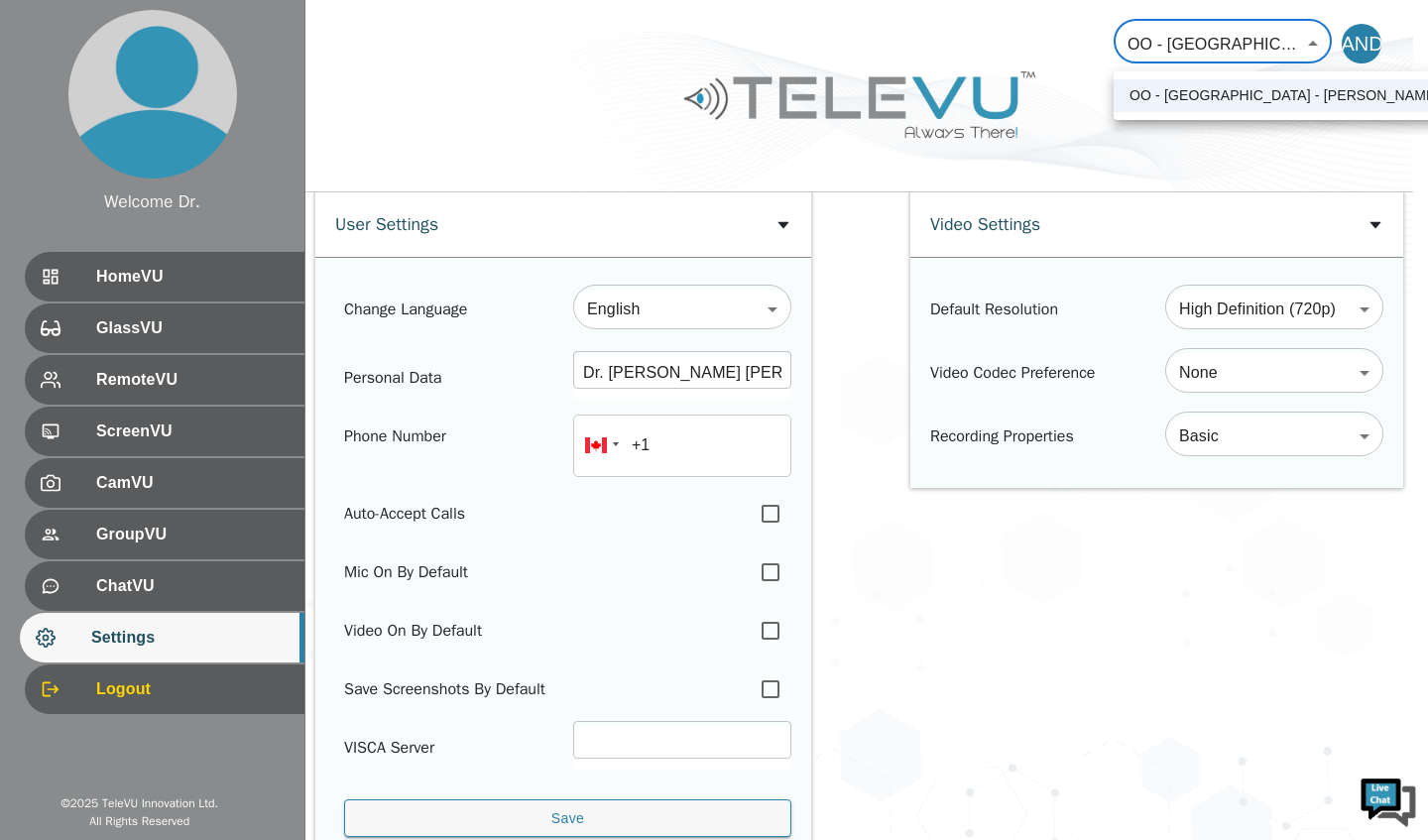 click on "OO - [GEOGRAPHIC_DATA] - [PERSON_NAME]" at bounding box center [1284, 95] 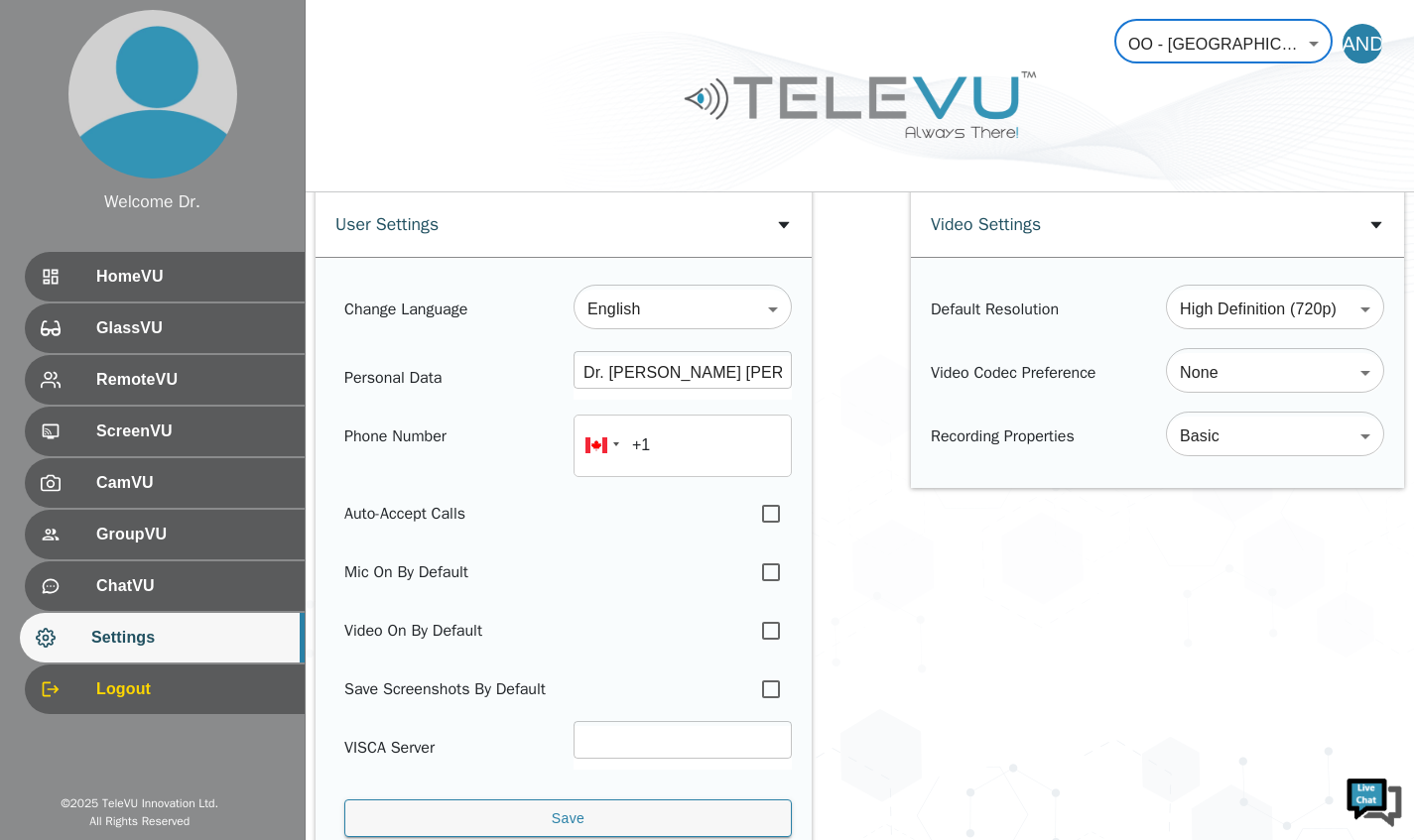 click on "Welcome   Dr. HomeVU GlassVU RemoteVU ScreenVU CamVU GroupVU ChatVU Settings Logout ©  2025   TeleVU Innovation Ltd. All Rights Reserved OO - [GEOGRAPHIC_DATA] - [PERSON_NAME] 177 ​ DANDS User Settings Change Language English en ​   Personal Data Dr. [PERSON_NAME] Nah [PERSON_NAME] ScreenVU ​ Phone Number +1 Auto-Accept Calls Mic On By Default Video On By Default Save Screenshots By Default VISCA Server ​ Save Video Settings Default Resolution High Definition (720p) HD ​ Video Codec Preference None none ​ Recording Properties Basic basic ​ Password Current Password ​ New Password ​ Confirm Password ​ Contains at least 1 upper case character Contains at least 1 lower case character Contains at least 1 number Contains at least 1 special character Change Password Multifactor Authentication Choose your preferred method SMS Based Enter a phone number, including + country code, for example, [PHONE_NUMBER]. ​ Update Verification Status :   Not verified Authenticator App Based Device Availability Video Audio" at bounding box center (707, 863) 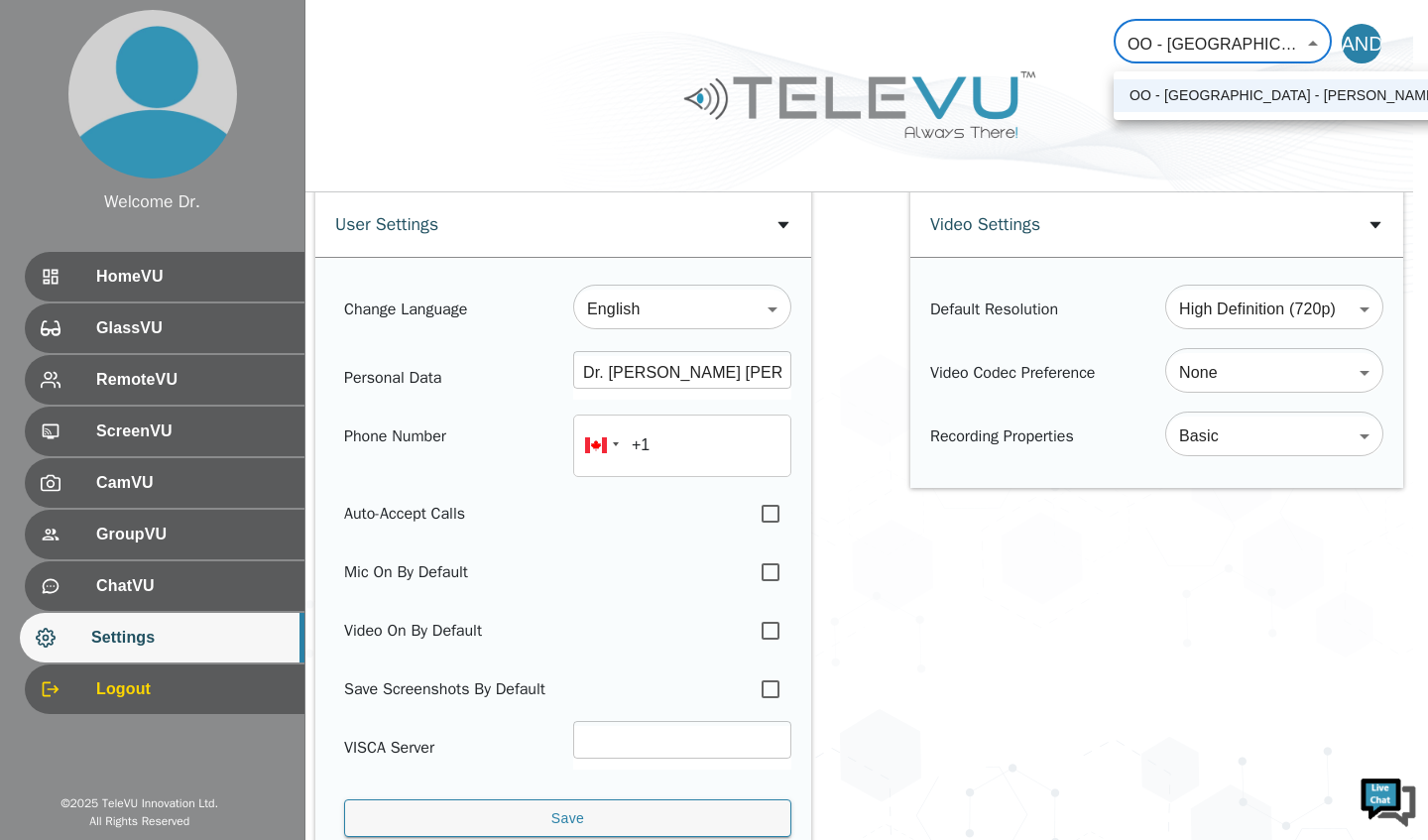 click at bounding box center [714, 420] 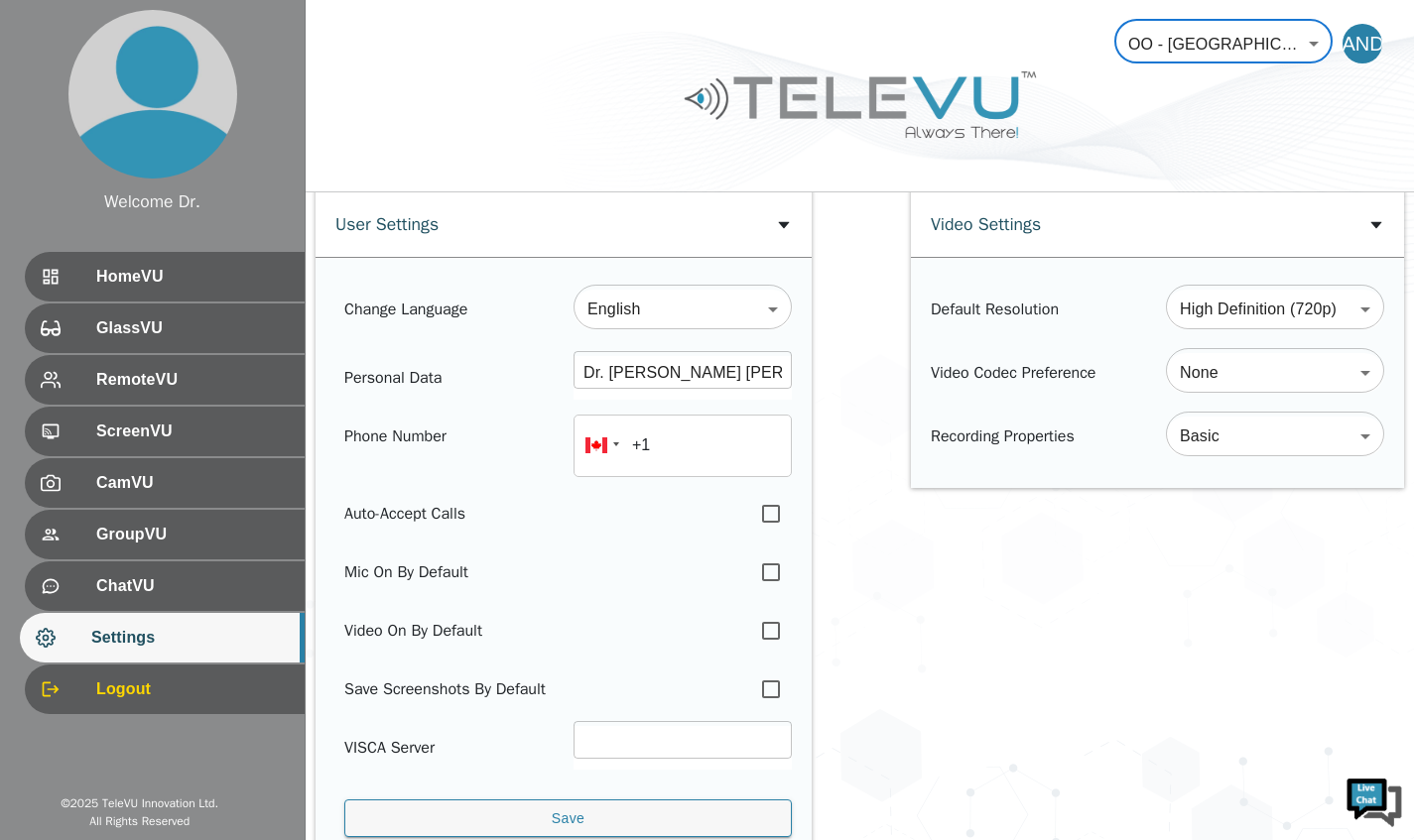 click on "Welcome   Dr. HomeVU GlassVU RemoteVU ScreenVU CamVU GroupVU ChatVU Settings Logout ©  2025   TeleVU Innovation Ltd. All Rights Reserved OO - [GEOGRAPHIC_DATA] - [PERSON_NAME] 177 ​ DANDS User Settings Change Language English en ​   Personal Data Dr. [PERSON_NAME] Nah [PERSON_NAME] ScreenVU ​ Phone Number +1 Auto-Accept Calls Mic On By Default Video On By Default Save Screenshots By Default VISCA Server ​ Save Video Settings Default Resolution High Definition (720p) HD ​ Video Codec Preference None none ​ Recording Properties Basic basic ​ Password Current Password ​ New Password ​ Confirm Password ​ Contains at least 1 upper case character Contains at least 1 lower case character Contains at least 1 number Contains at least 1 special character Change Password Multifactor Authentication Choose your preferred method SMS Based Enter a phone number, including + country code, for example, [PHONE_NUMBER]. ​ Update Verification Status :   Not verified Authenticator App Based Device Availability Video Audio" at bounding box center (707, 863) 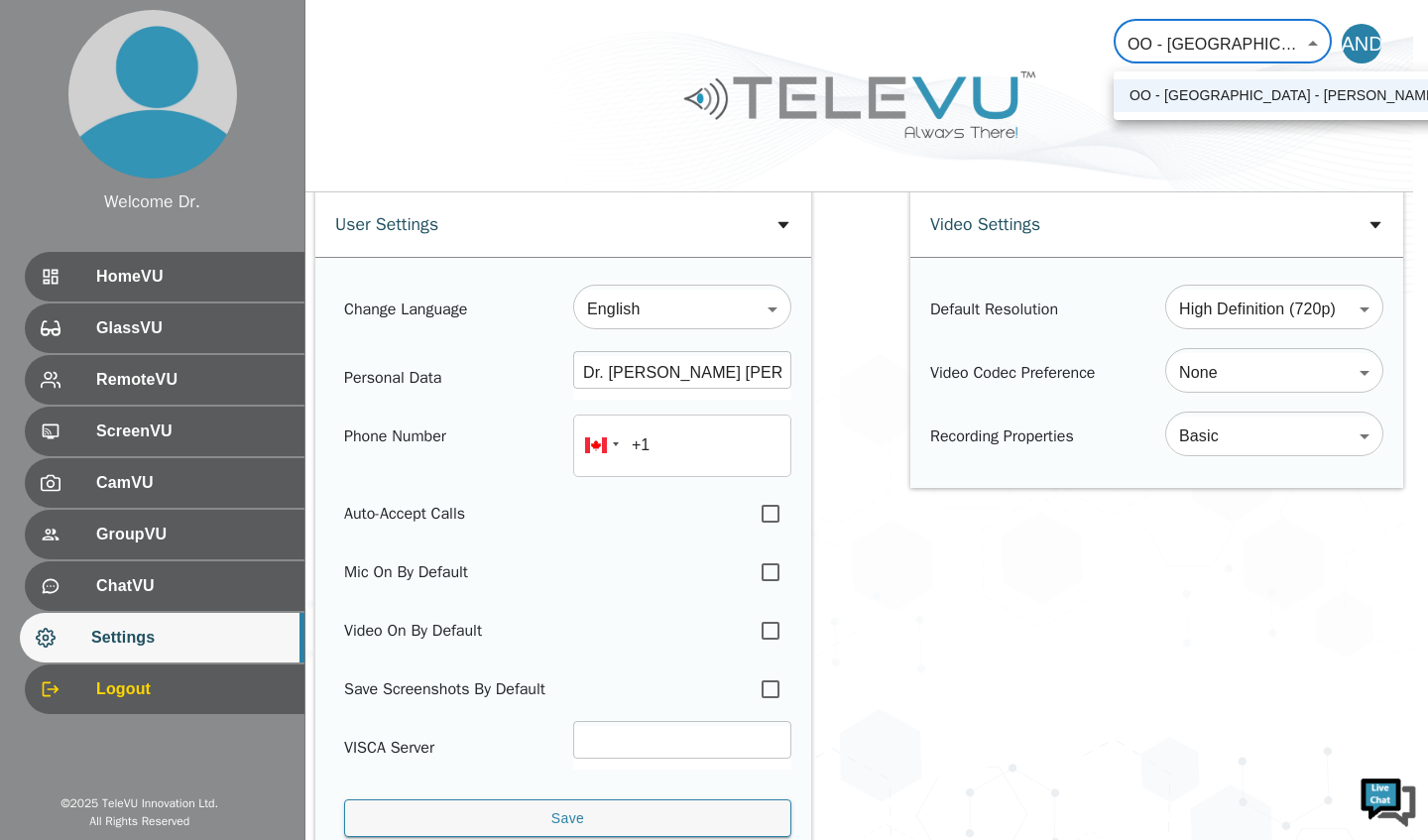 click at bounding box center [714, 420] 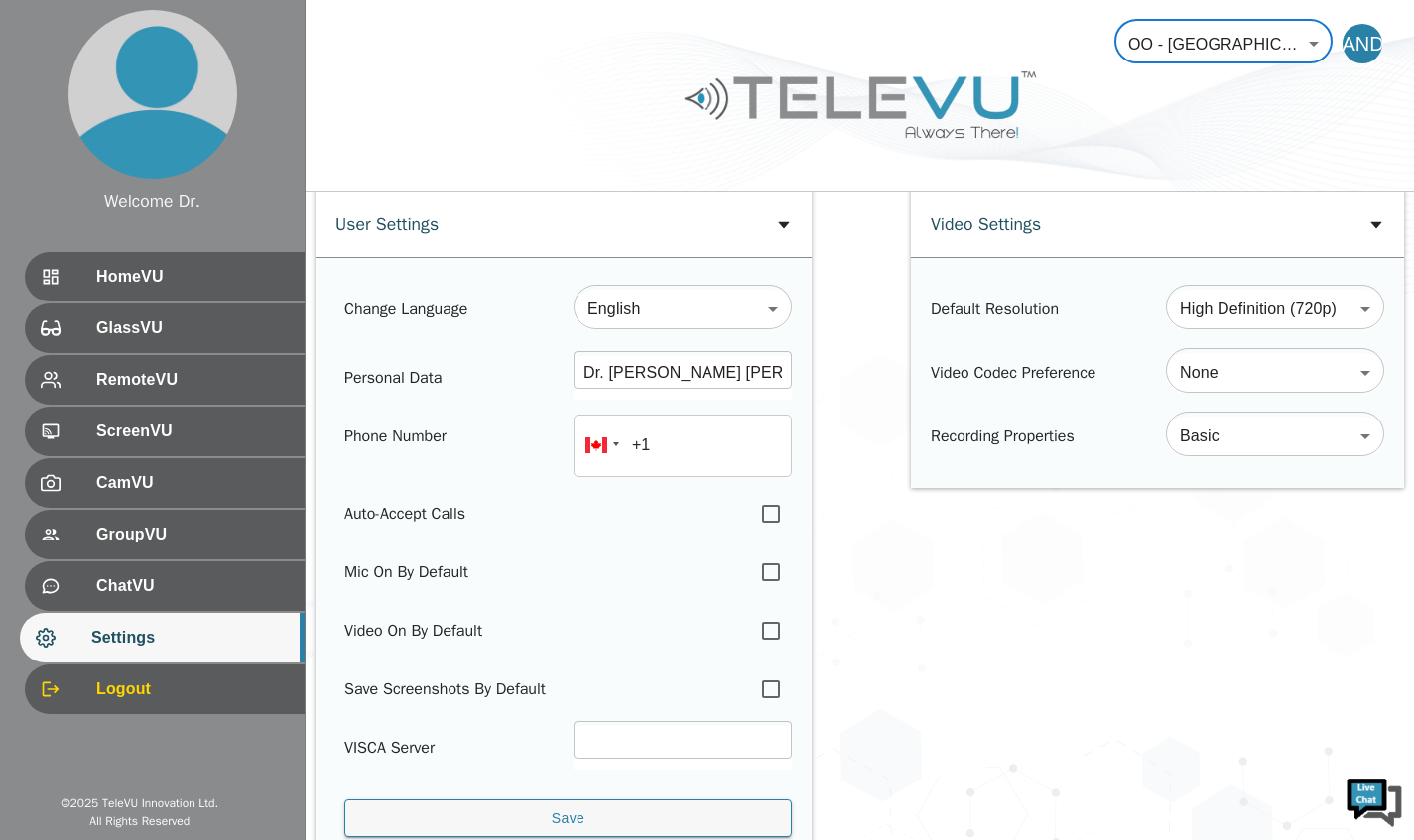 click on "GlassVU" at bounding box center (193, 328) 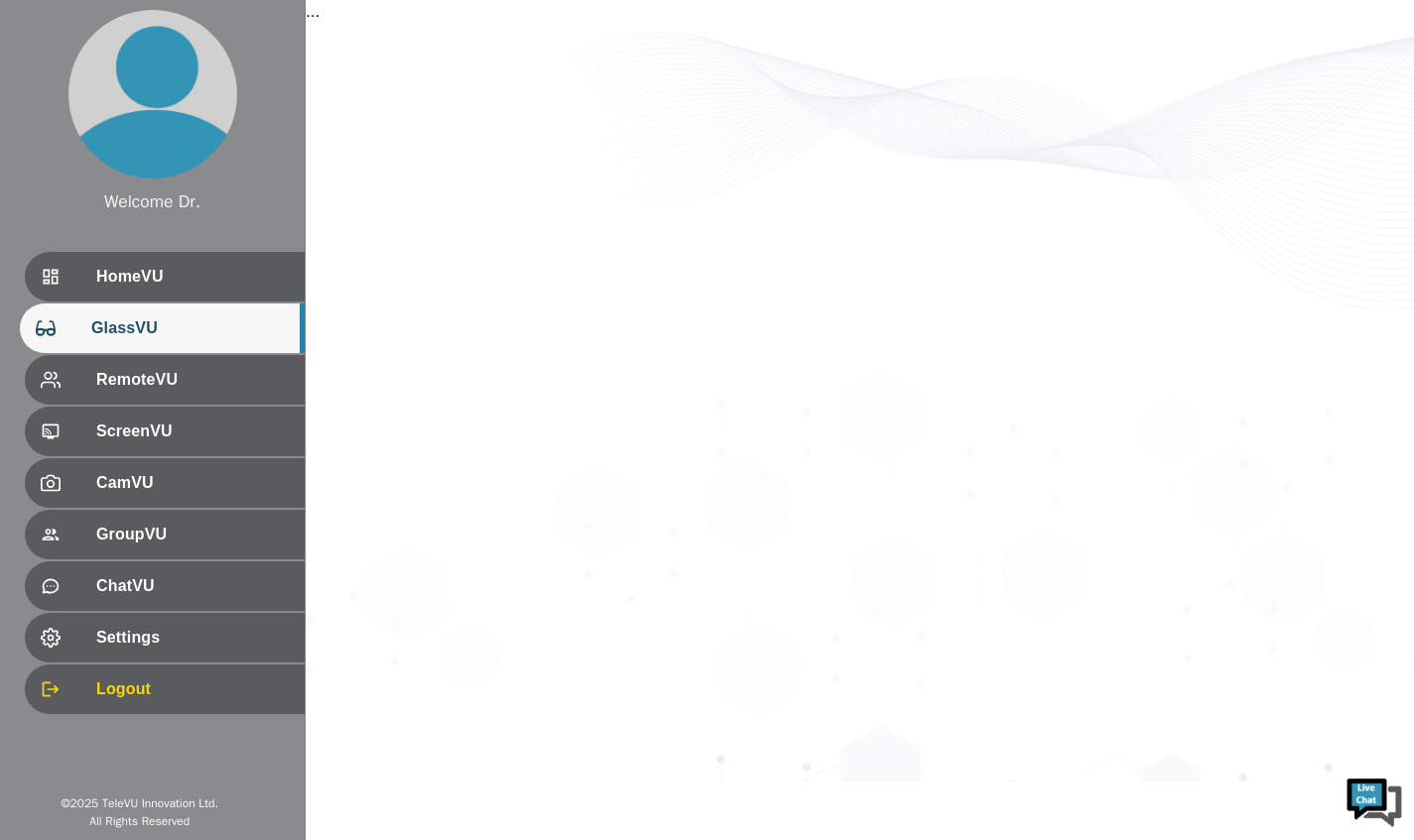 scroll, scrollTop: 0, scrollLeft: 0, axis: both 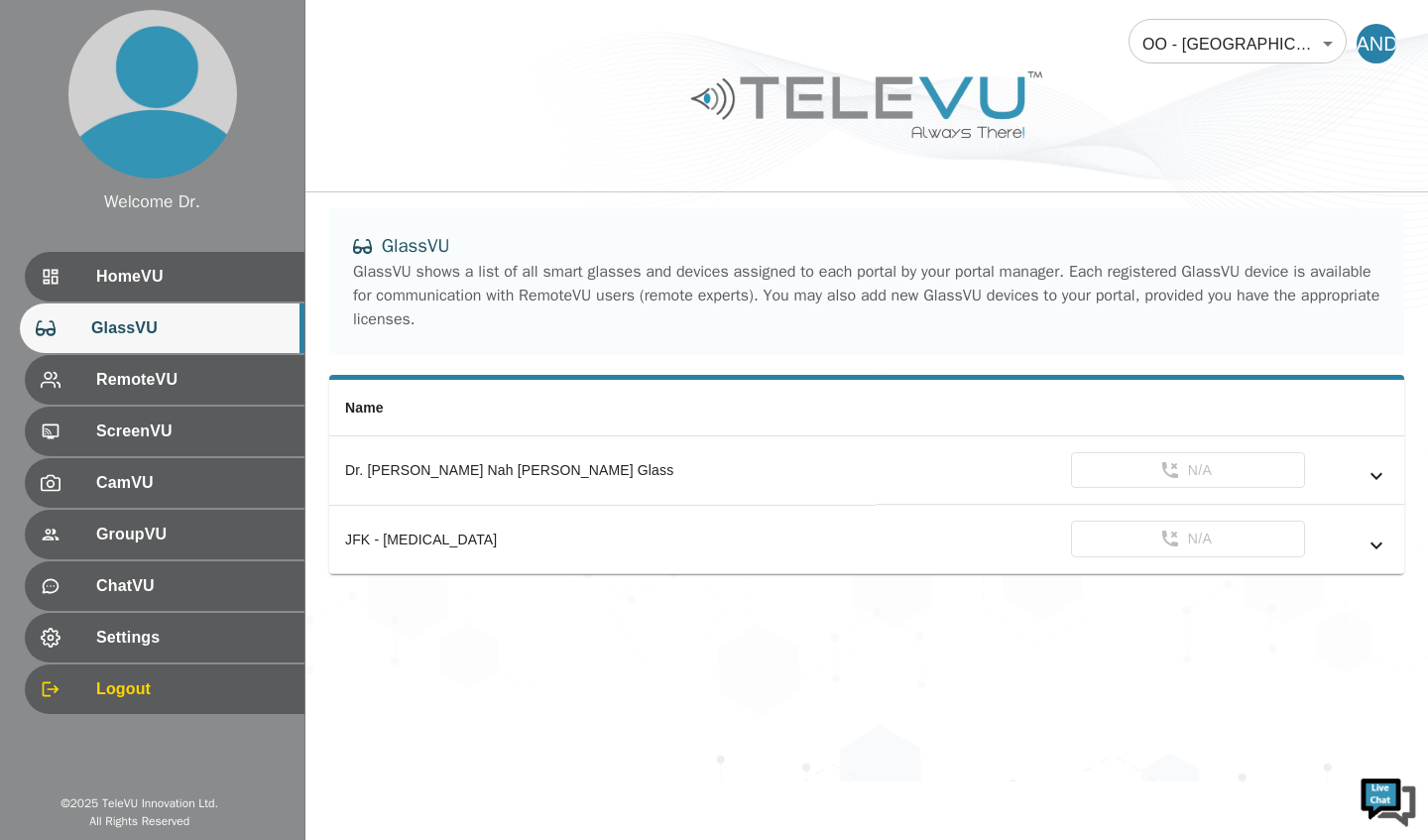 click 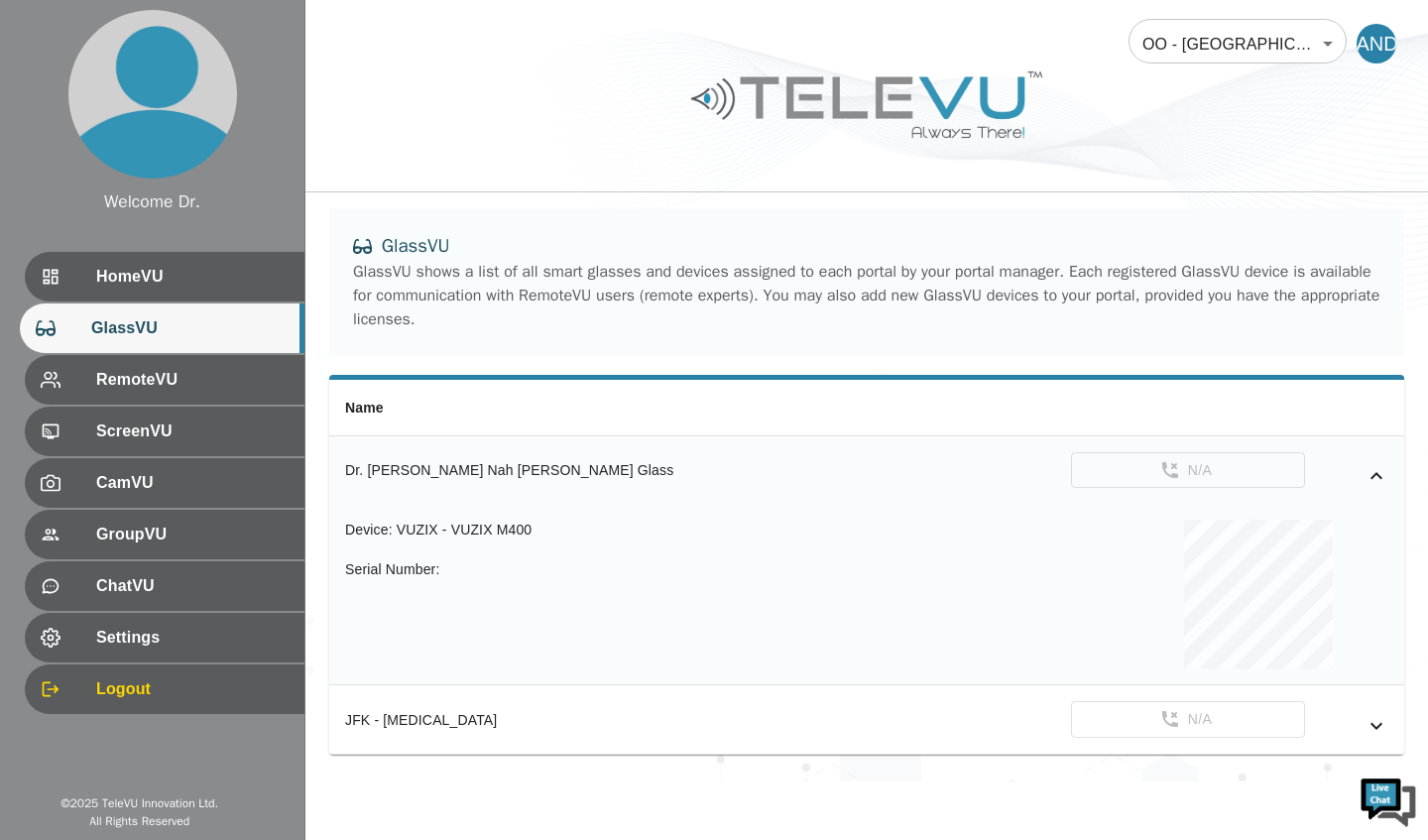 click on "Settings" at bounding box center [192, 638] 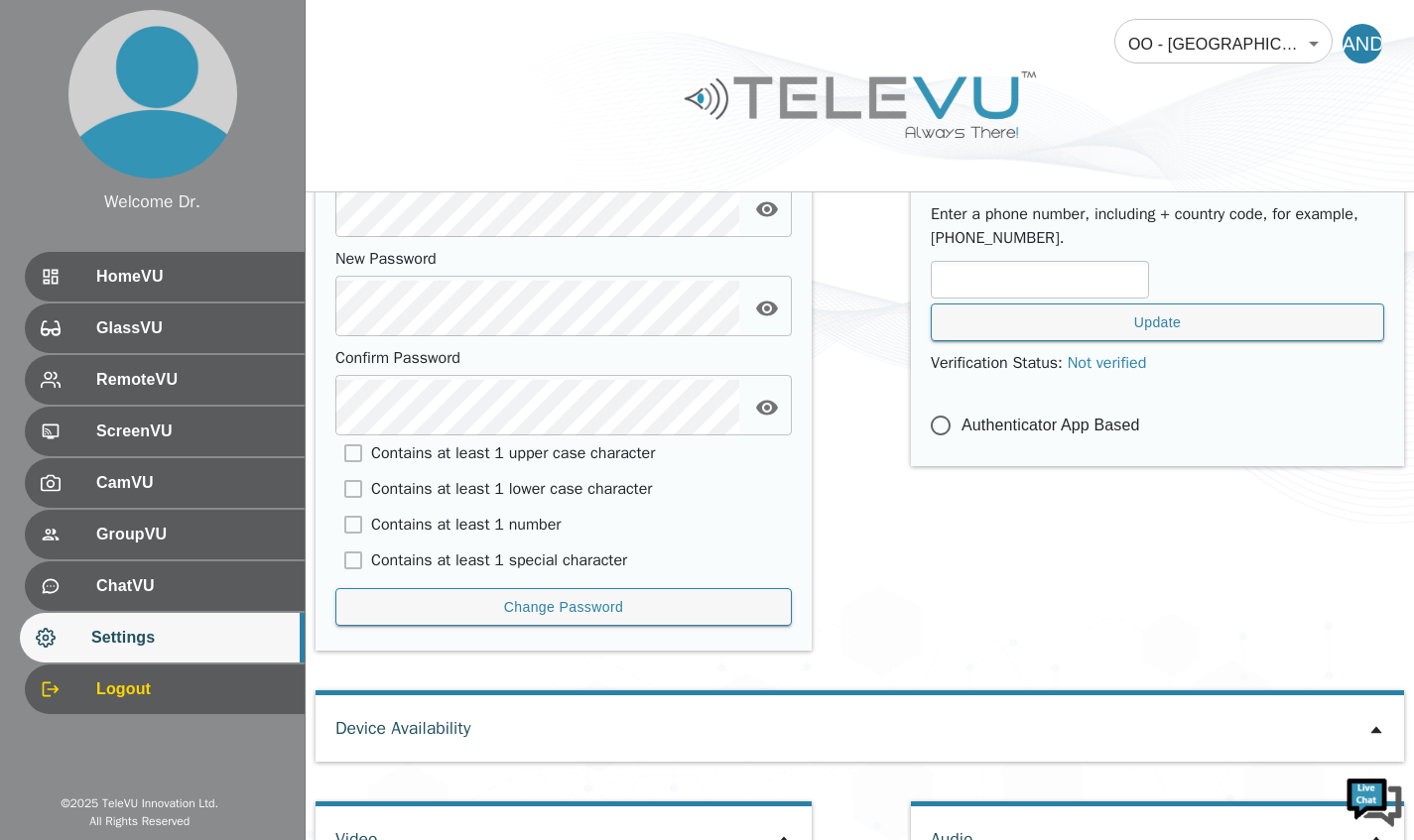 scroll, scrollTop: 918, scrollLeft: 0, axis: vertical 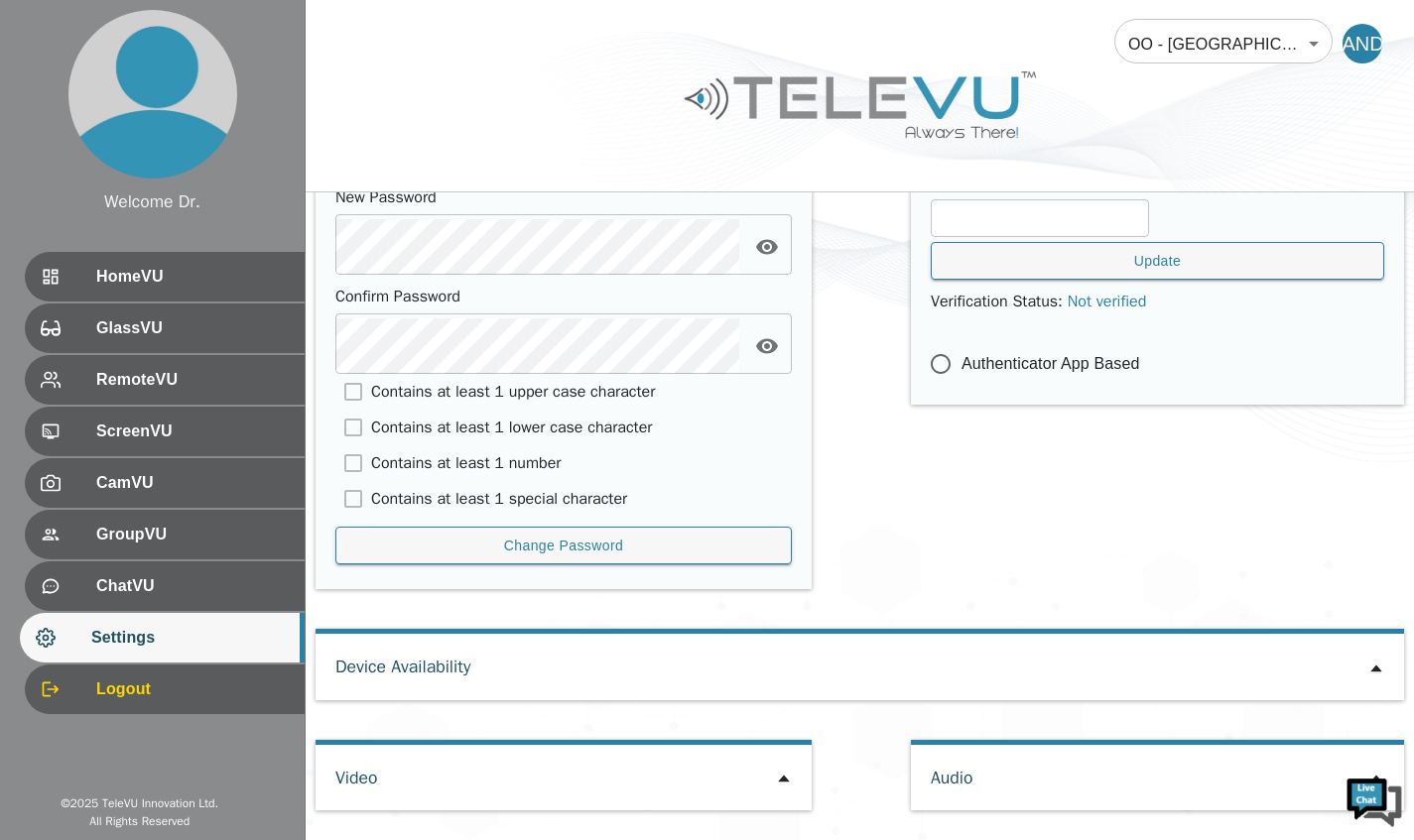click on "Welcome   Dr. HomeVU GlassVU RemoteVU ScreenVU CamVU GroupVU ChatVU Settings Logout ©  2025   TeleVU Innovation Ltd. All Rights Reserved OO - [GEOGRAPHIC_DATA] - [PERSON_NAME] 177 ​ DANDS User Settings Change Language English en ​   Personal Data Dr. [PERSON_NAME] Nah [PERSON_NAME] ScreenVU ​ Phone Number +1 Auto-Accept Calls Mic On By Default Video On By Default Save Screenshots By Default VISCA Server ​ Save Video Settings Default Resolution High Definition (720p) HD ​ Video Codec Preference None none ​ Recording Properties Basic basic ​ Password Current Password ​ New Password ​ Confirm Password ​ Contains at least 1 upper case character Contains at least 1 lower case character Contains at least 1 number Contains at least 1 special character Change Password Multifactor Authentication Choose your preferred method SMS Based Enter a phone number, including + country code, for example, [PHONE_NUMBER]. ​ Update Verification Status :   Not verified Authenticator App Based Device Availability Video Audio" at bounding box center (707, -40) 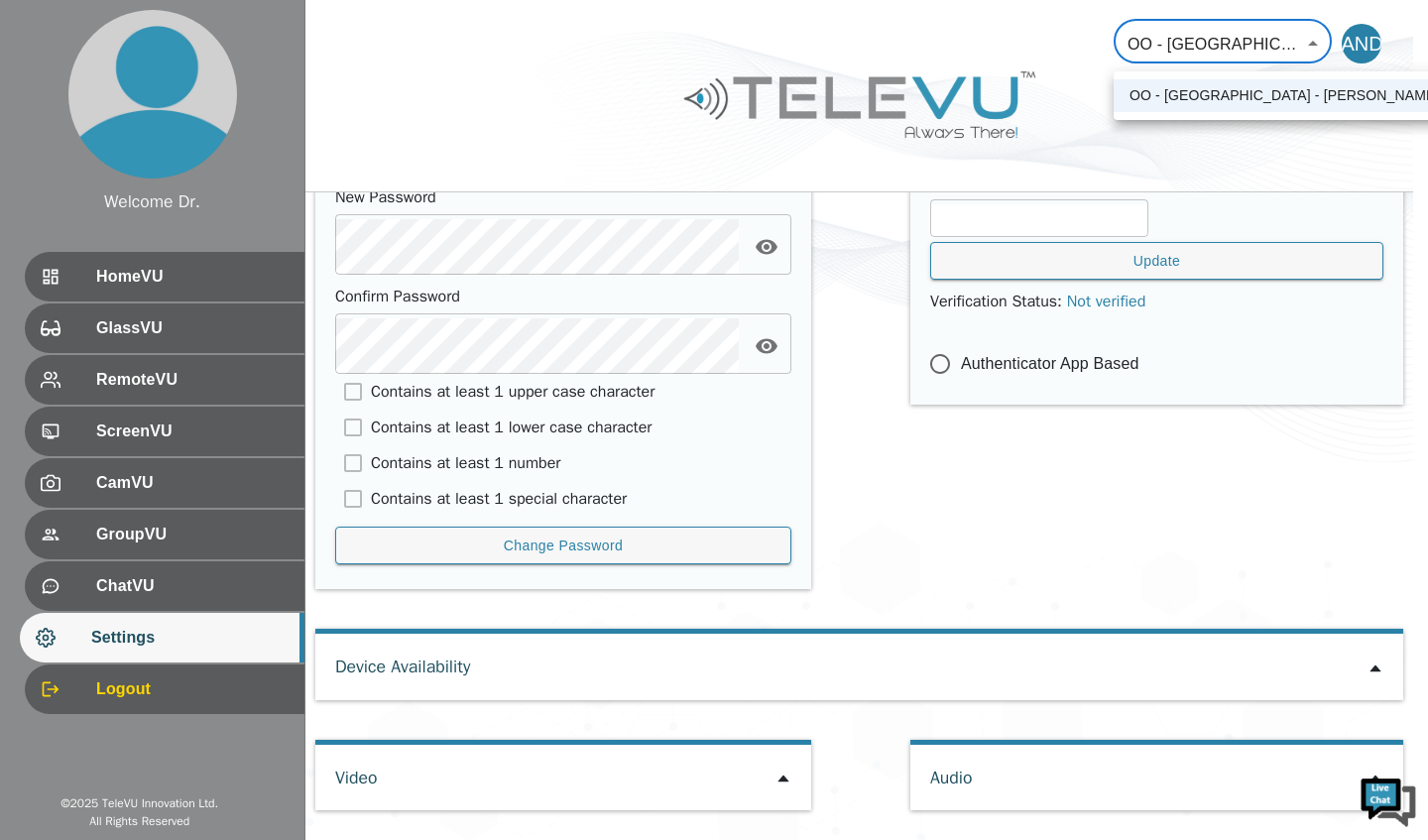 click on "OO - [GEOGRAPHIC_DATA] - [PERSON_NAME]" at bounding box center (1284, 95) 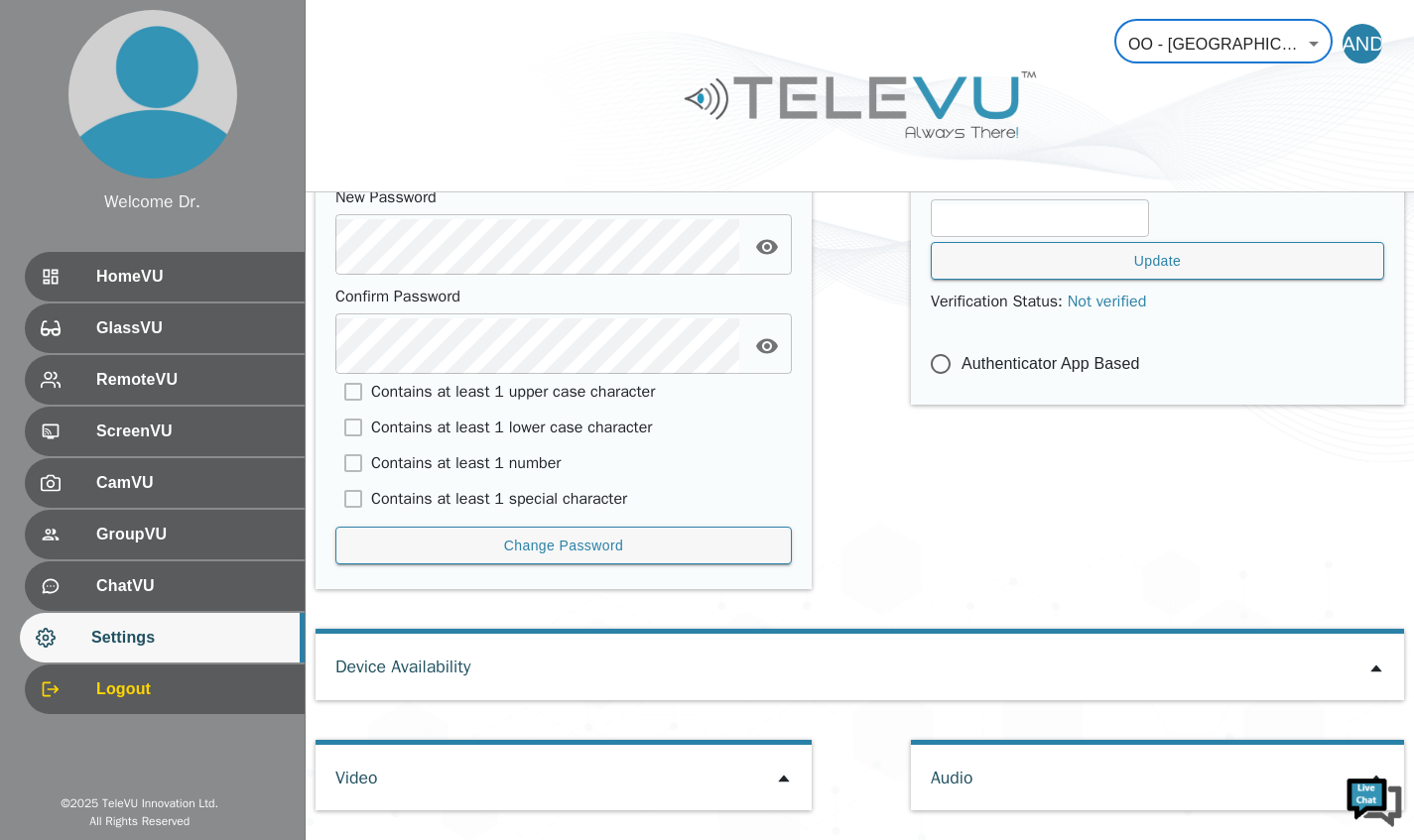click on "DANDS" at bounding box center [1362, 44] 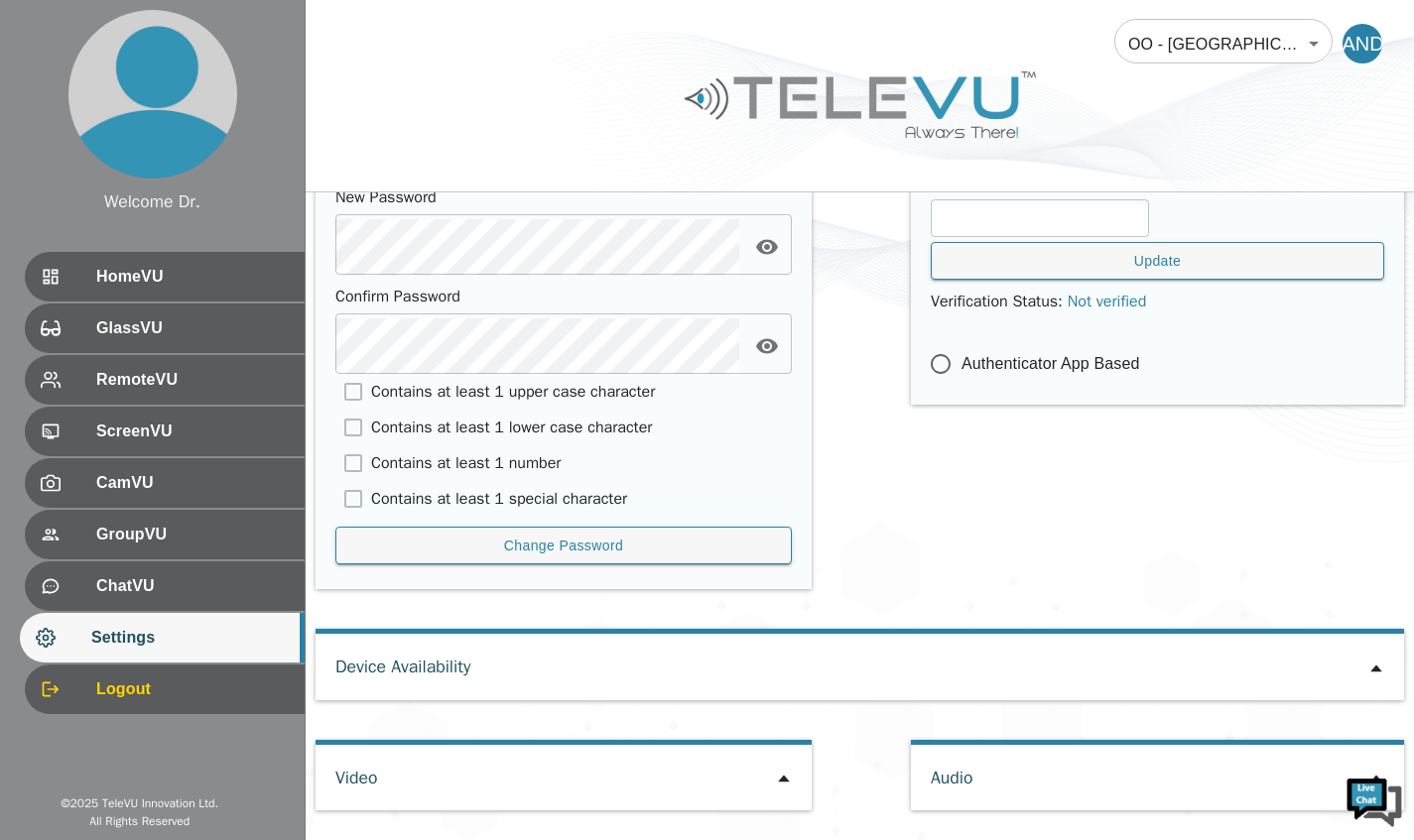 click on "Logout" at bounding box center (193, 689) 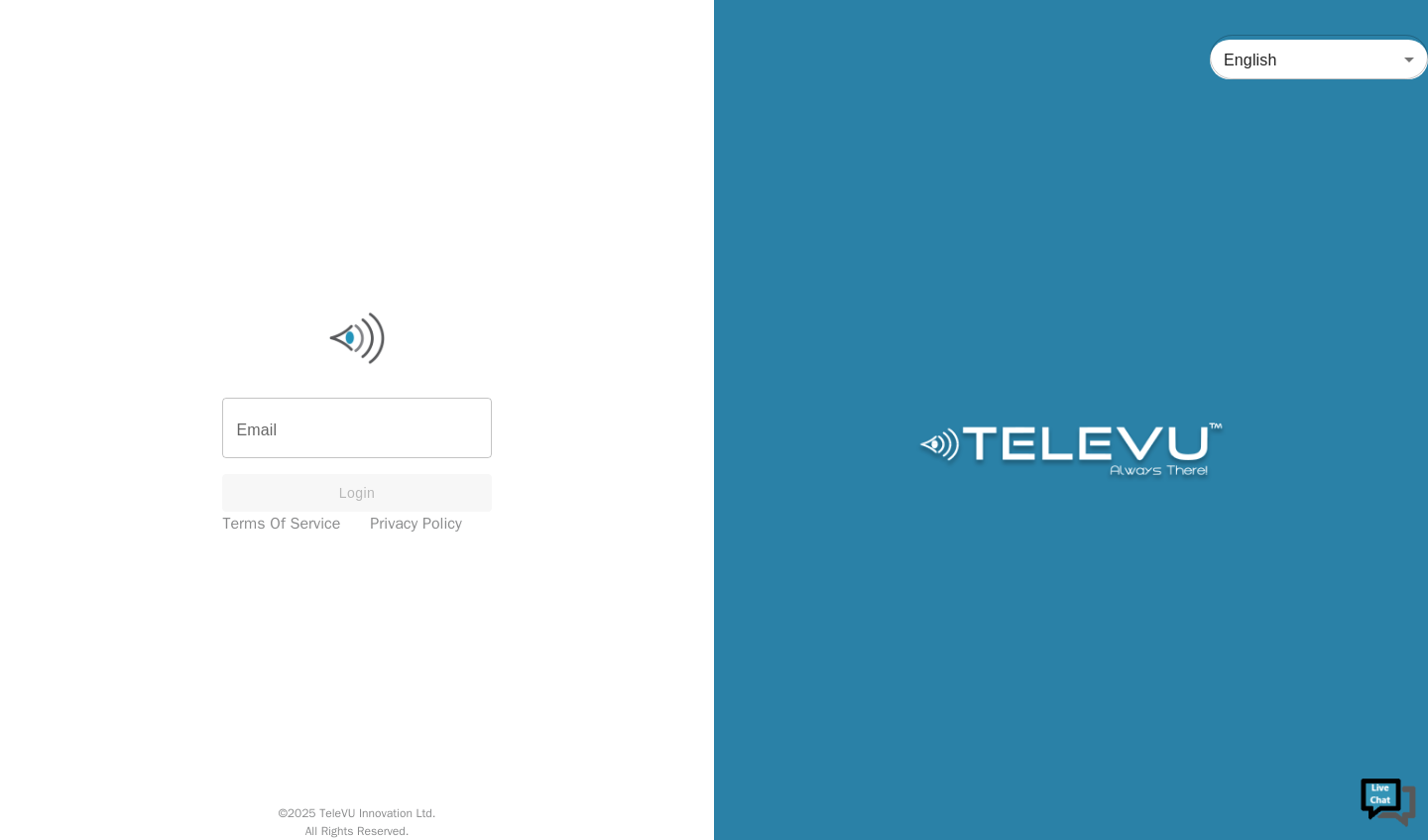 click on "Email Email Login Terms of Service Privacy Policy ©  2025   TeleVU Innovation Ltd. All Rights Reserved. English en ​" at bounding box center [714, 420] 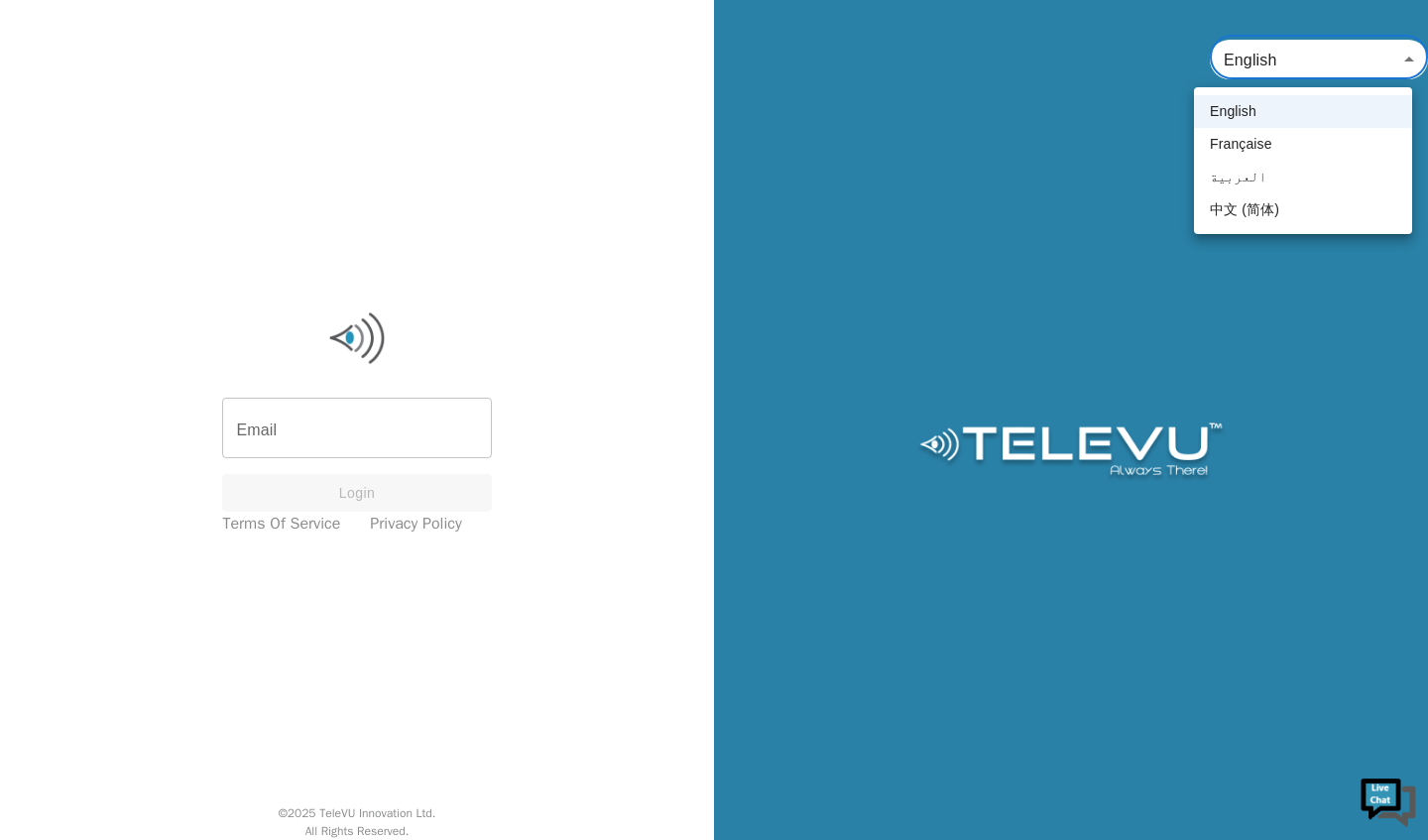 click on "English" at bounding box center [1303, 111] 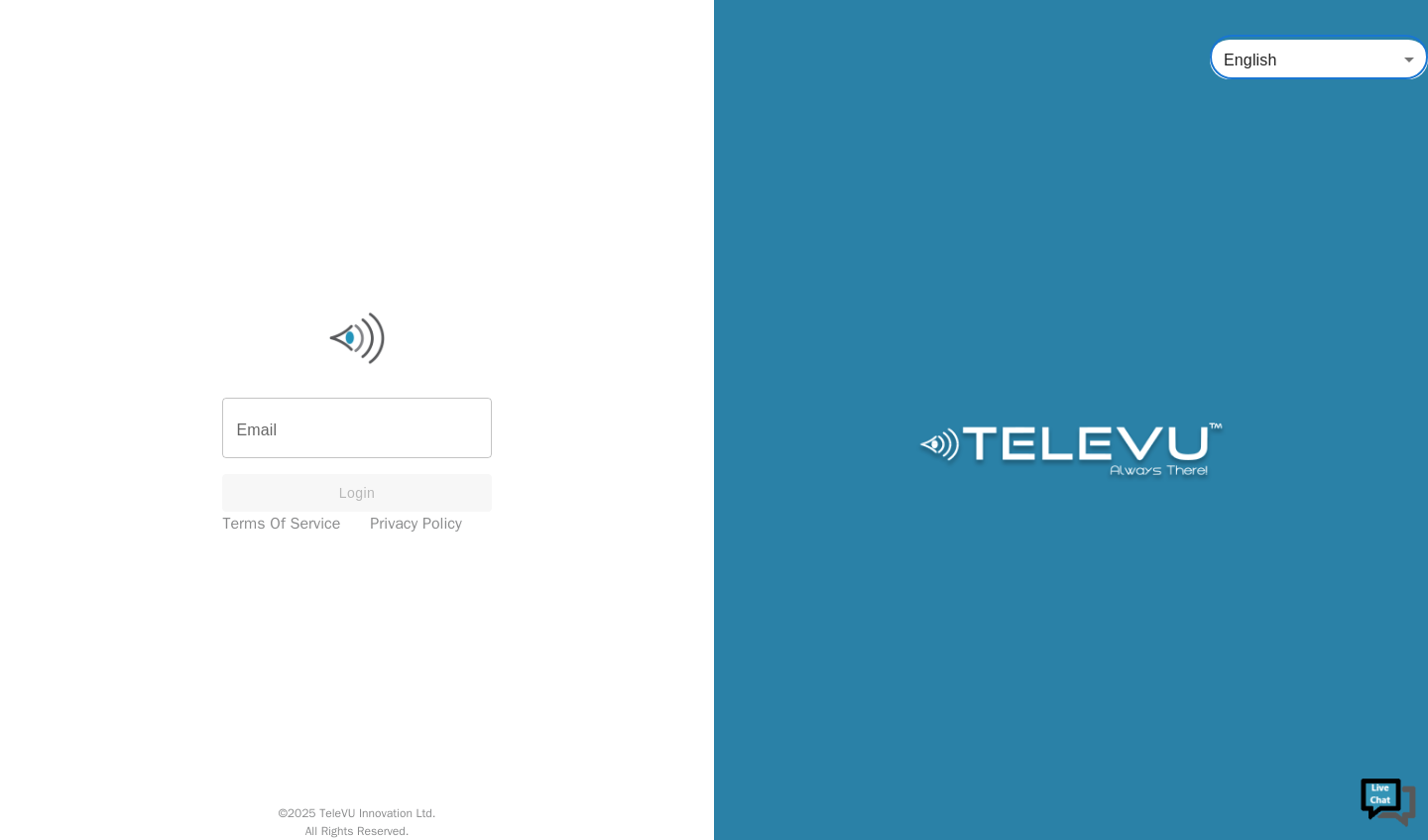 click on "Email" at bounding box center (356, 430) 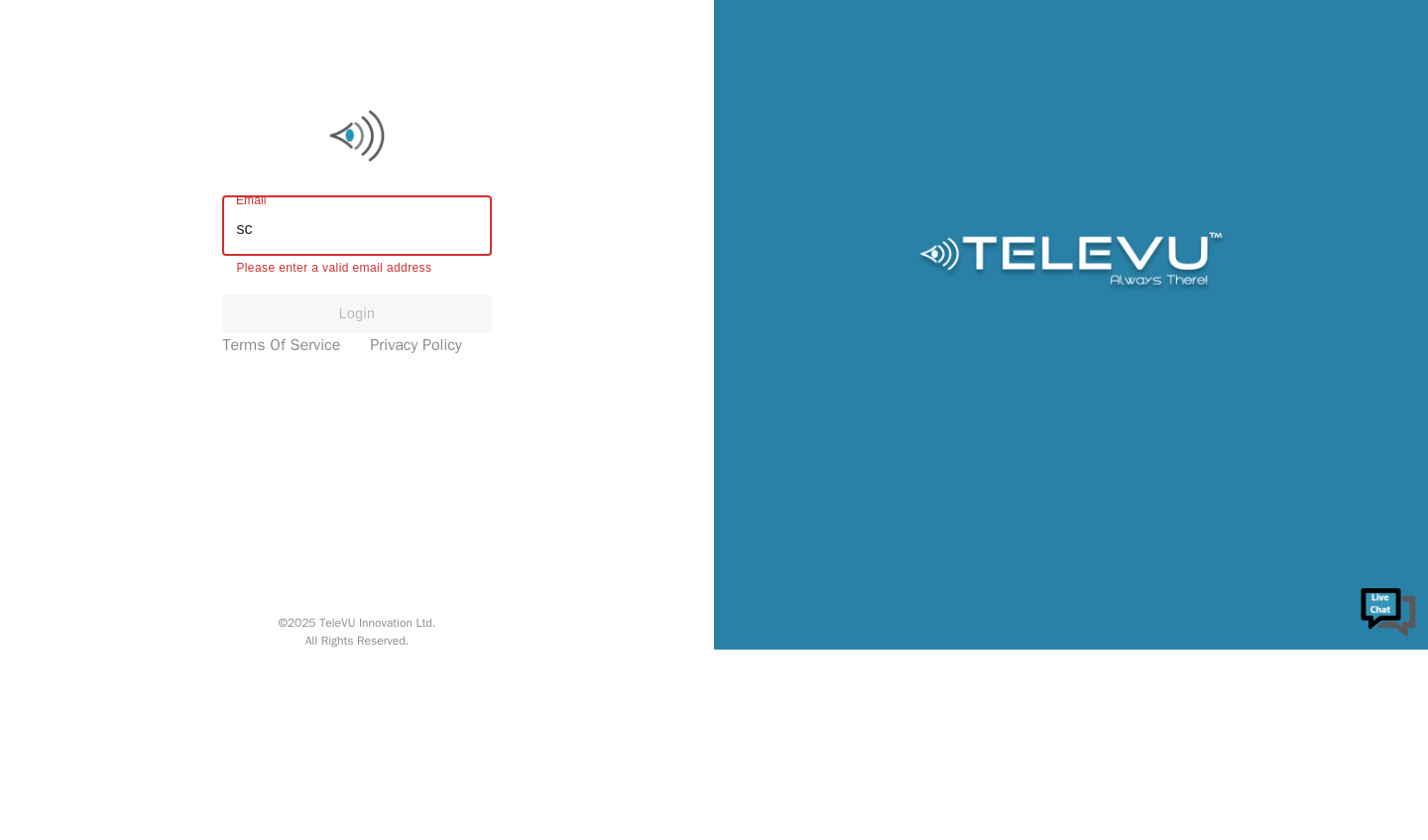 type on "[EMAIL_ADDRESS][DOMAIN_NAME]" 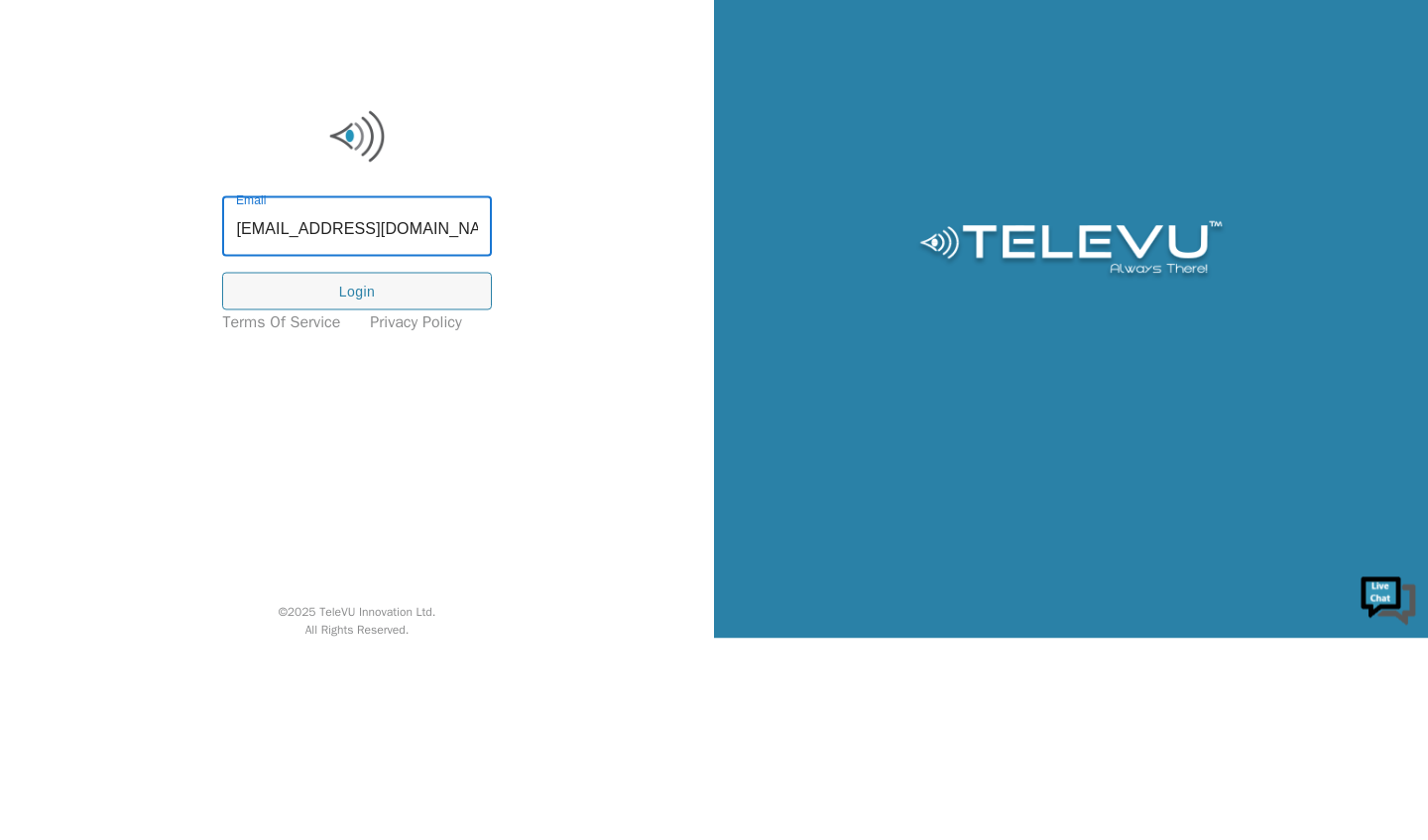 click on "Login" at bounding box center [356, 493] 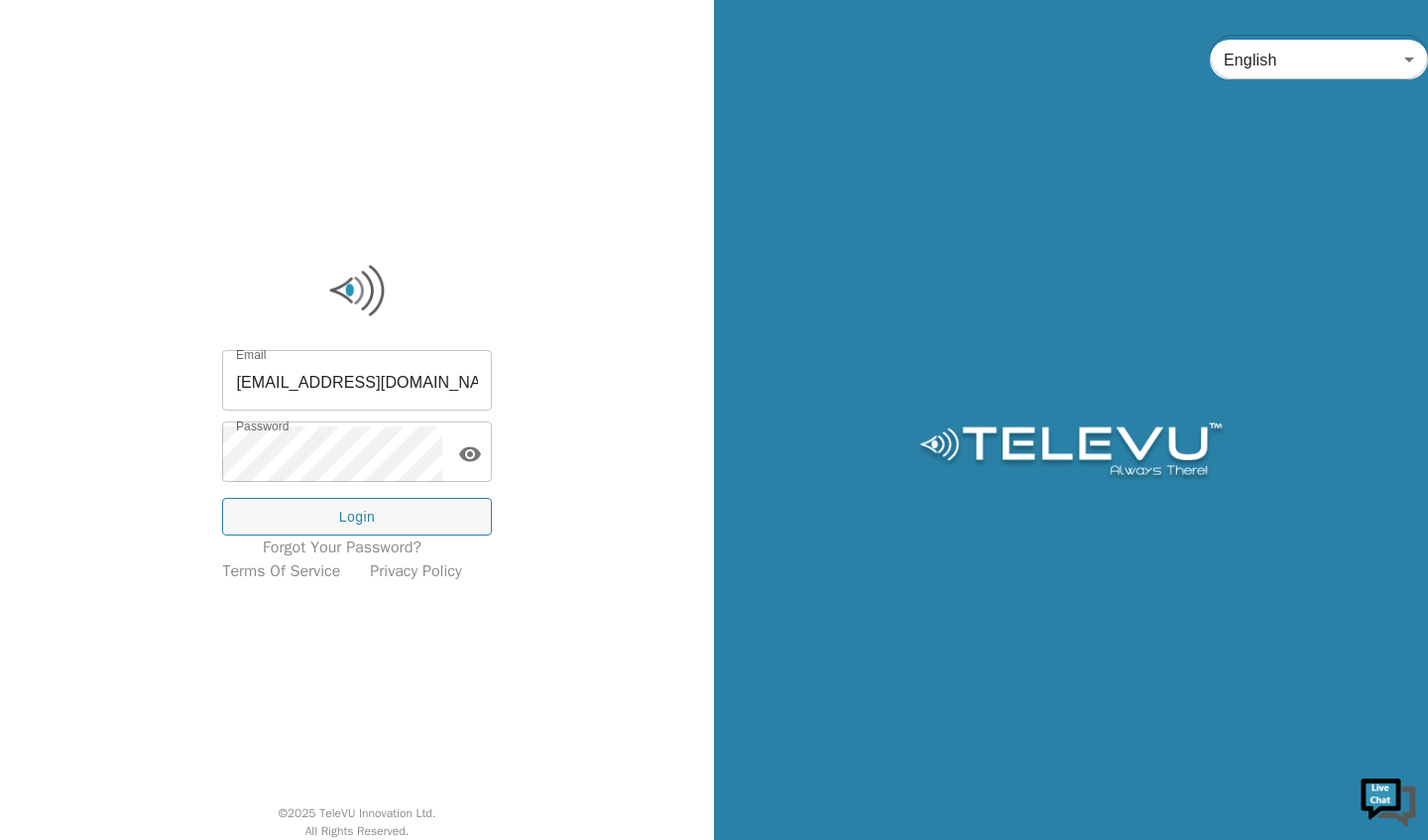 click 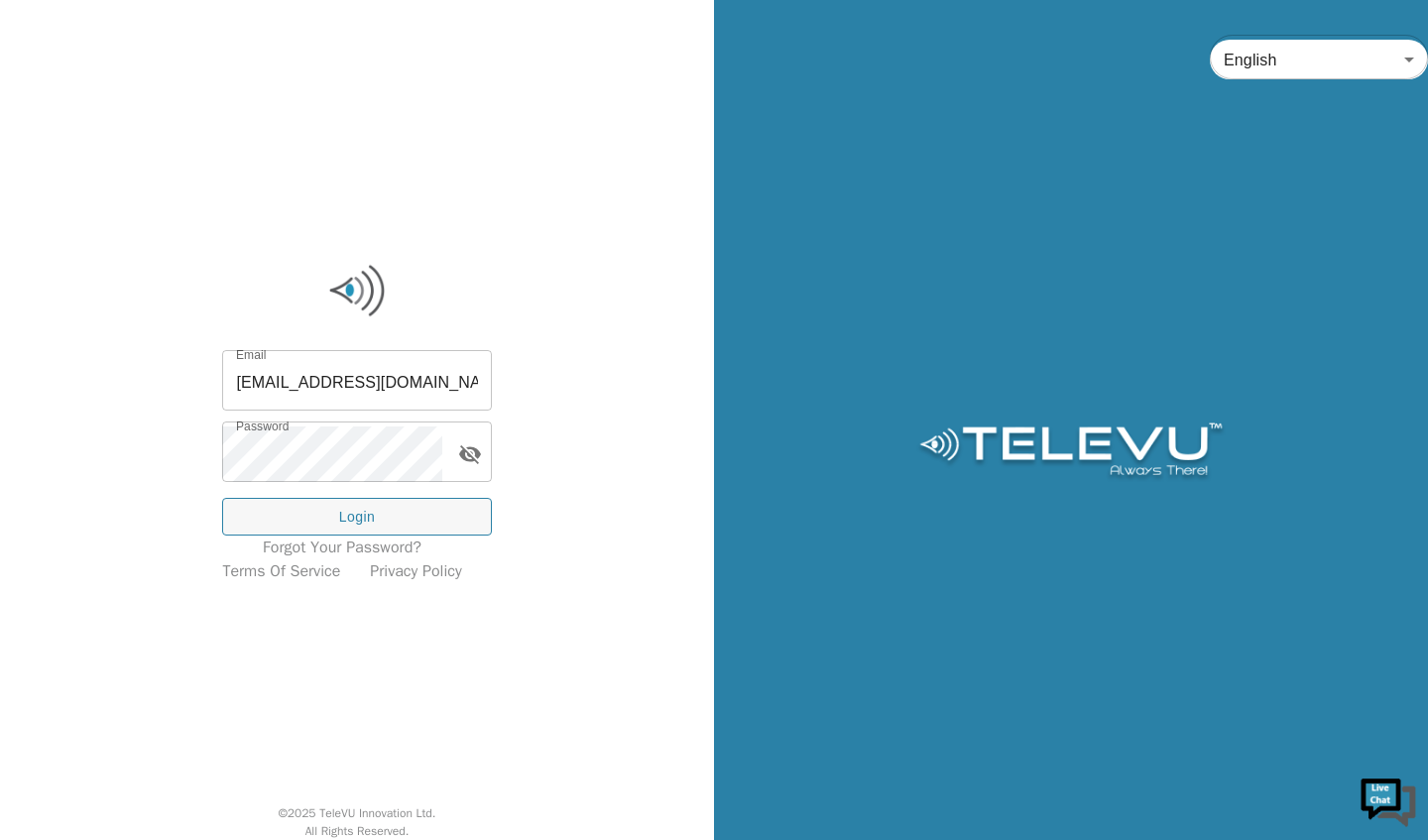 click on "Login" at bounding box center [356, 517] 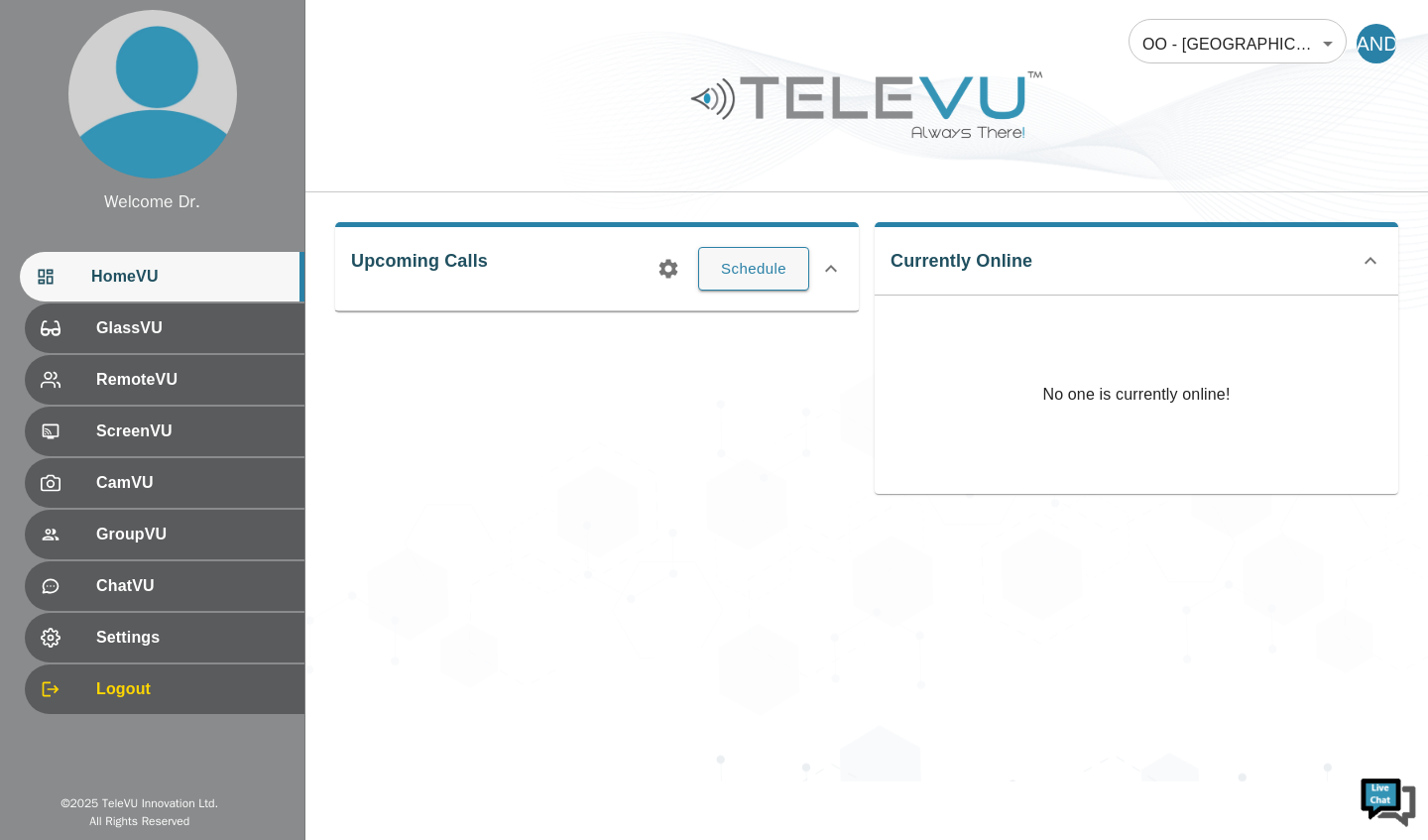 click on "Welcome   Dr. HomeVU GlassVU RemoteVU ScreenVU CamVU GroupVU ChatVU Settings Logout ©  2025   TeleVU Innovation Ltd. All Rights Reserved OO - [GEOGRAPHIC_DATA] - [PERSON_NAME] 177 ​ DANDS Upcoming Calls Schedule Currently Online No one is currently online!" at bounding box center [714, 391] 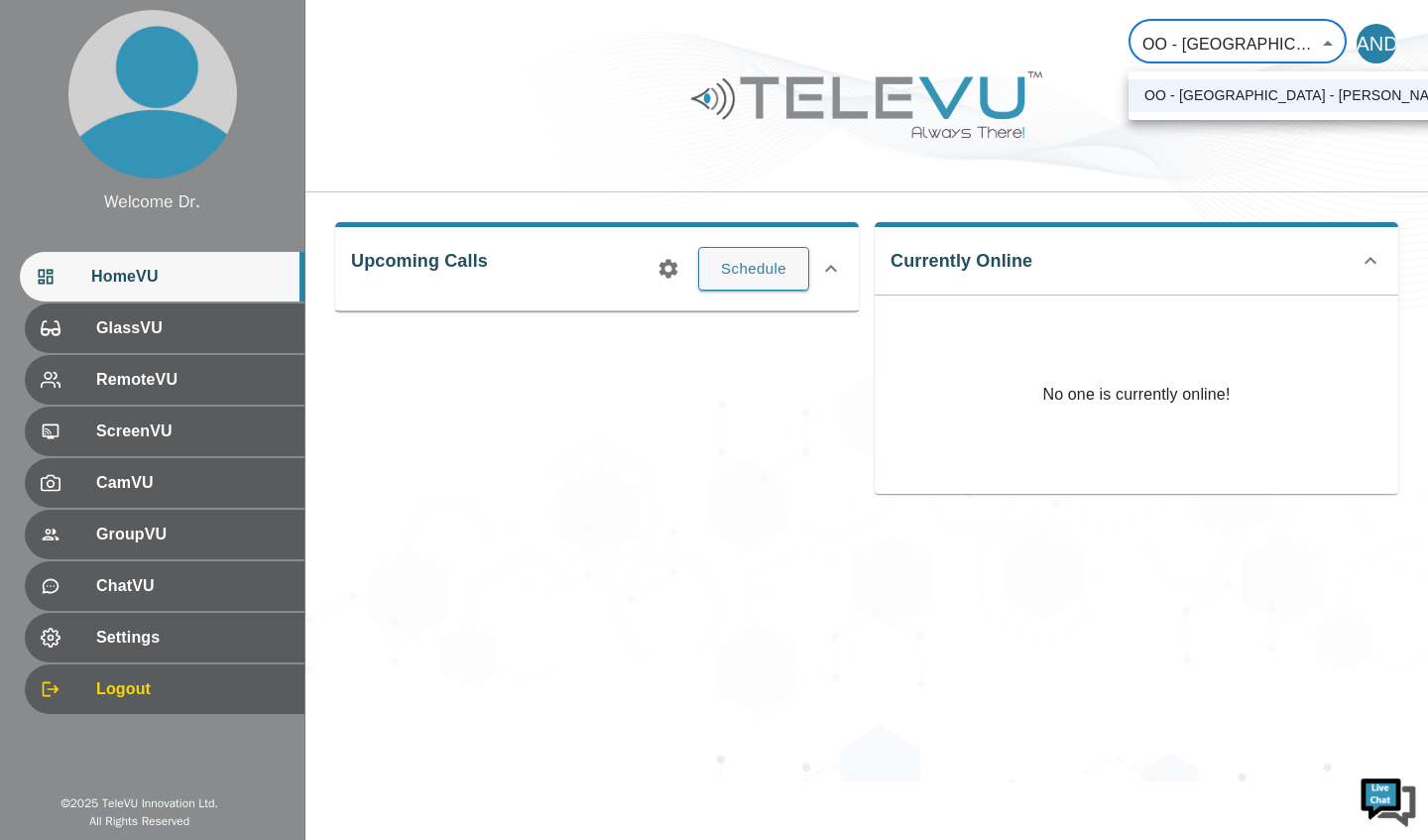 click at bounding box center [714, 420] 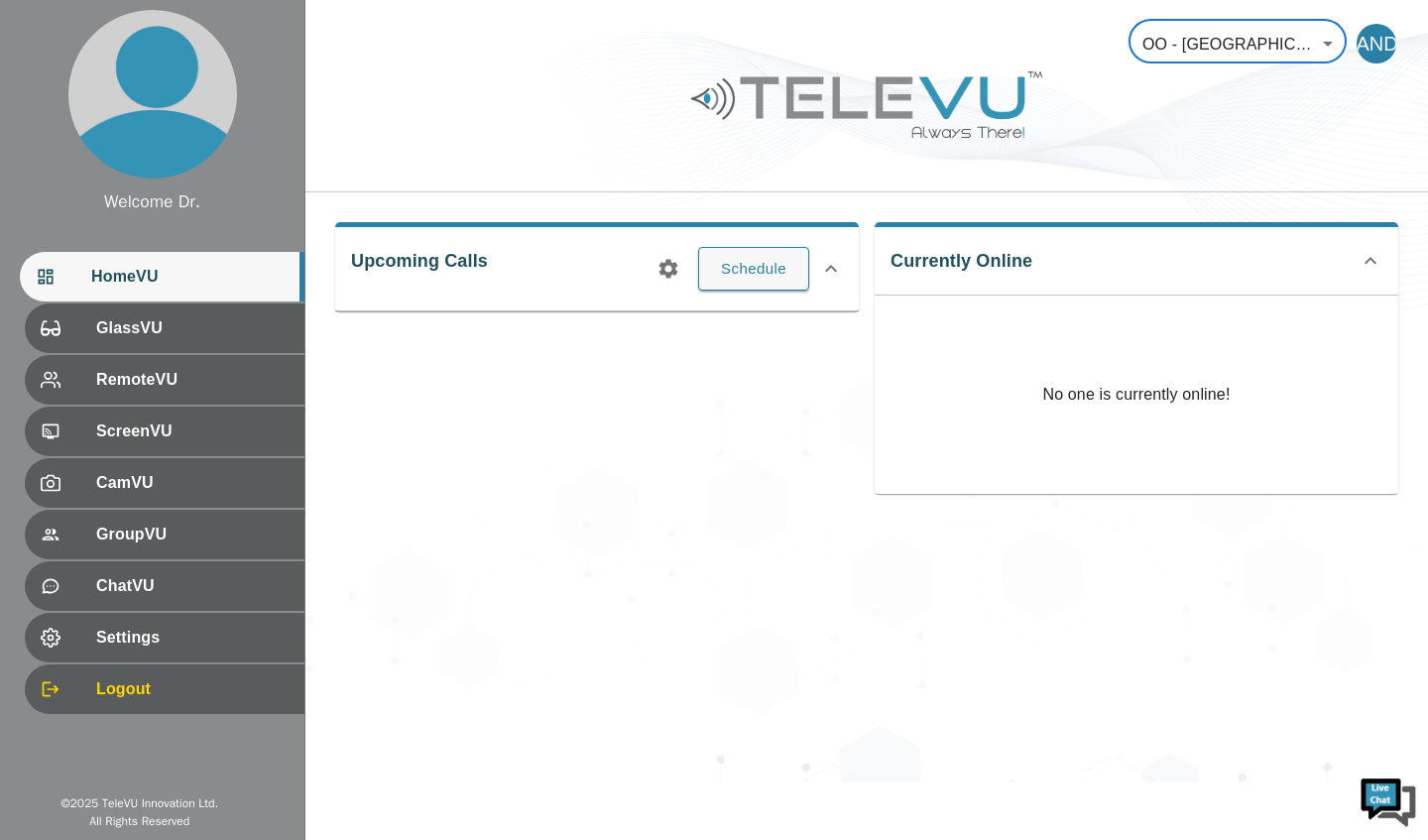 click on "Settings" at bounding box center [192, 638] 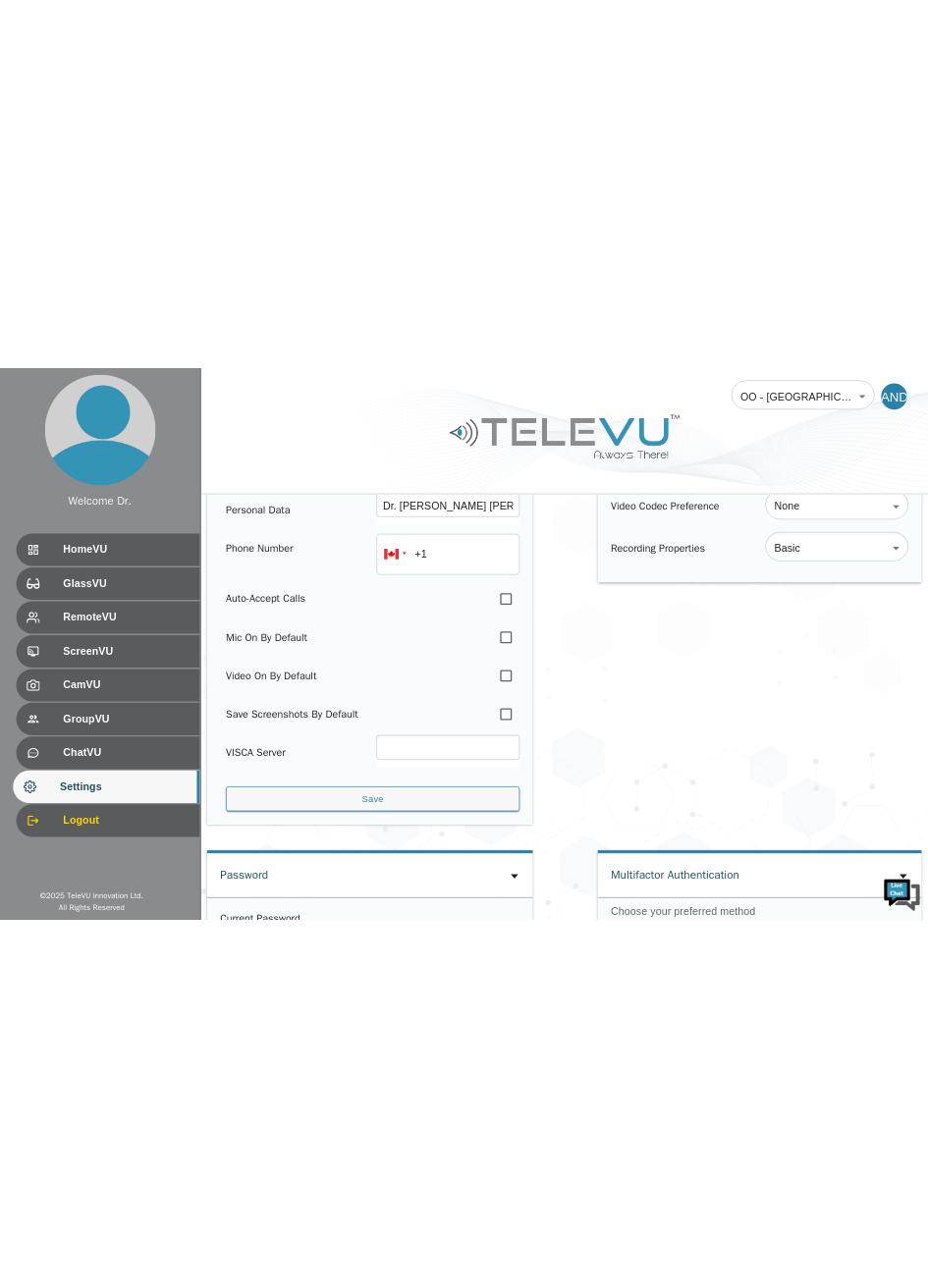 scroll, scrollTop: 0, scrollLeft: 0, axis: both 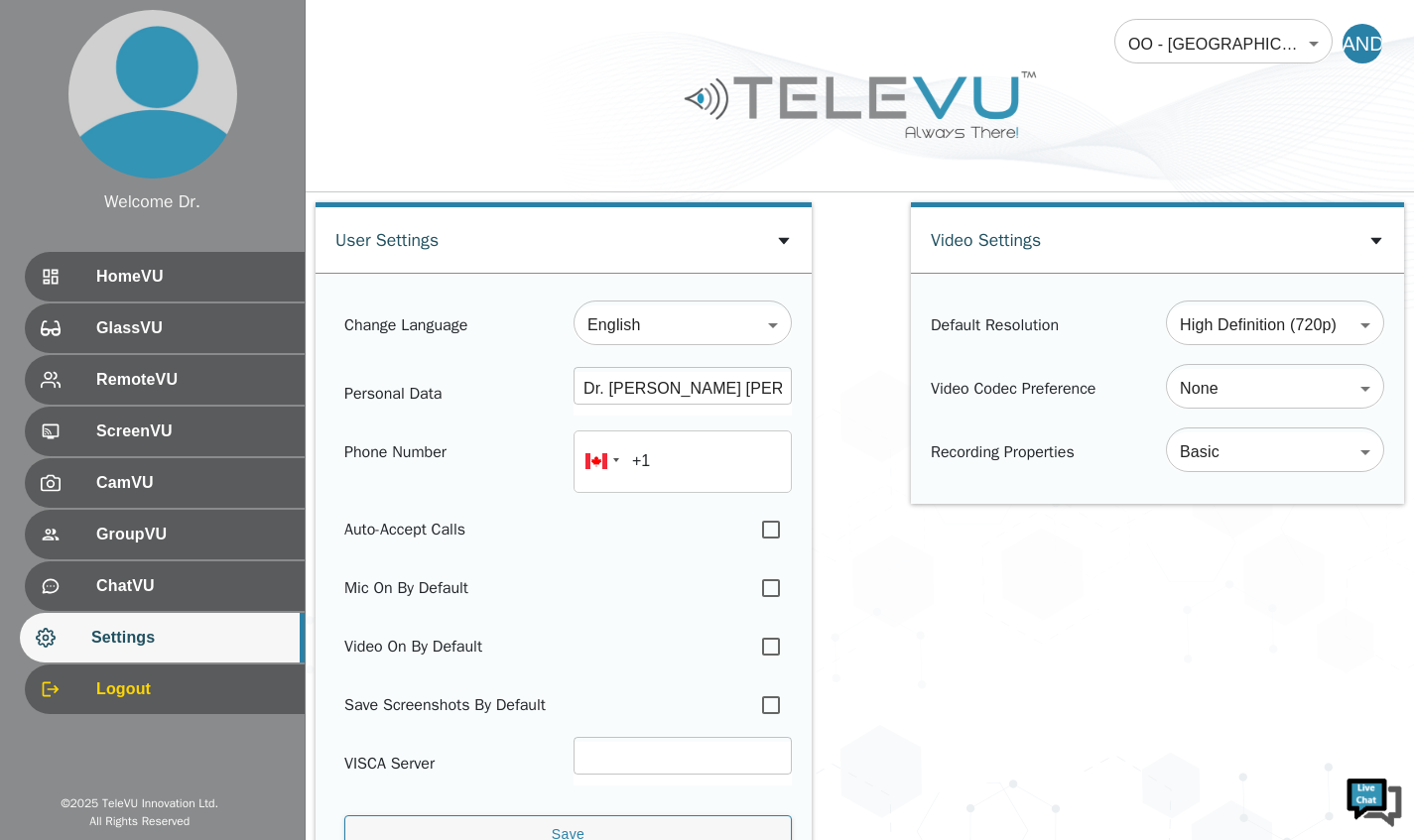 click on "Welcome   Dr. HomeVU GlassVU RemoteVU ScreenVU CamVU GroupVU ChatVU Settings Logout ©  2025   TeleVU Innovation Ltd. All Rights Reserved OO - [GEOGRAPHIC_DATA] - [PERSON_NAME] 177 ​ DANDS User Settings Change Language English en ​   Personal Data Dr. [PERSON_NAME] Nah [PERSON_NAME] ScreenVU ​ Phone Number +1 Auto-Accept Calls Mic On By Default Video On By Default Save Screenshots By Default VISCA Server ​ Save Video Settings Default Resolution High Definition (720p) HD ​ Video Codec Preference None none ​ Recording Properties Basic basic ​ Password Current Password ​ New Password ​ Confirm Password ​ Contains at least 1 upper case character Contains at least 1 lower case character Contains at least 1 number Contains at least 1 special character Change Password Multifactor Authentication Choose your preferred method SMS Based Enter a phone number, including + country code, for example, [PHONE_NUMBER]. ​ Update Verification Status :   Not verified Authenticator App Based Device Availability Video Audio" at bounding box center (707, 879) 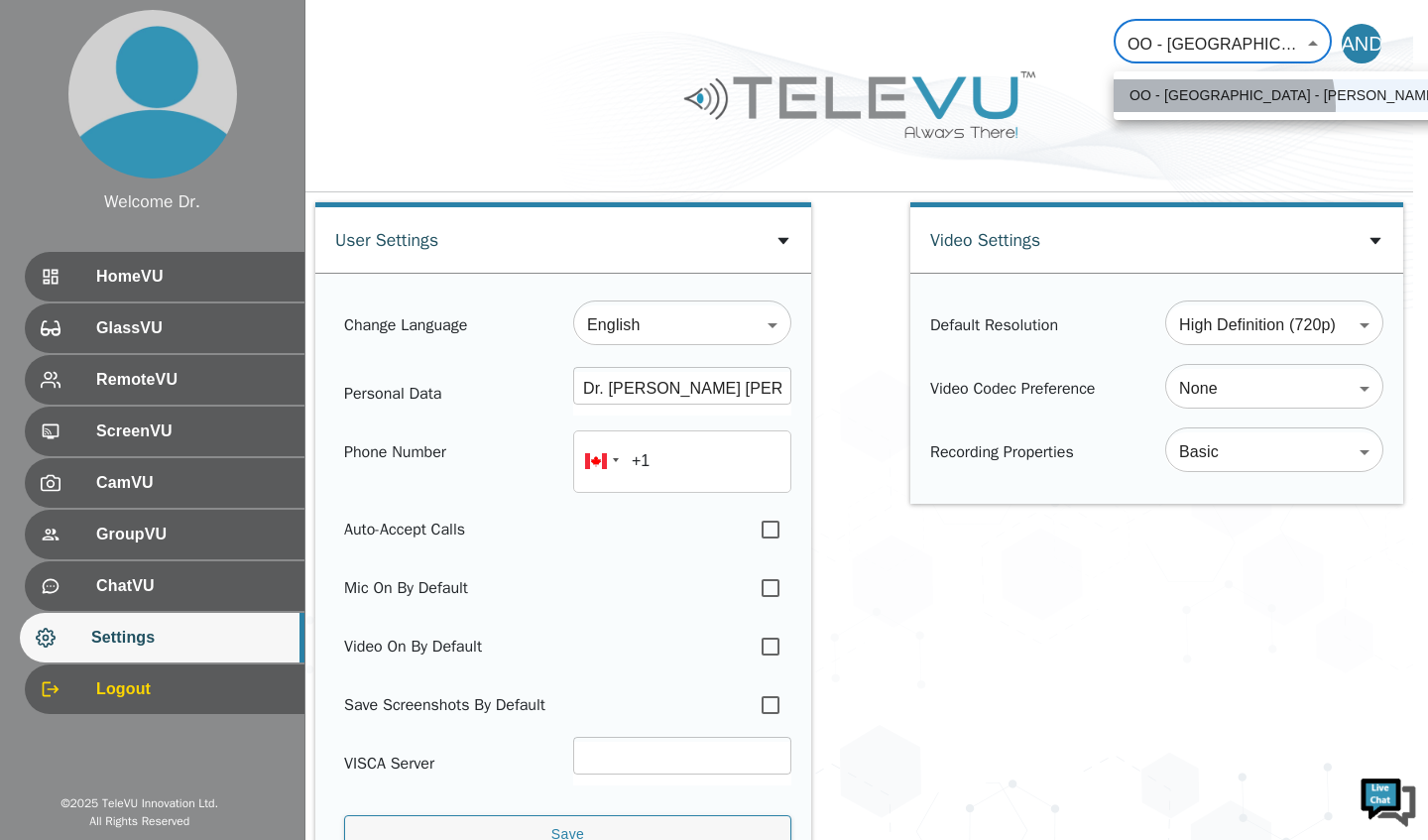 click on "OO - [GEOGRAPHIC_DATA] - [PERSON_NAME]" at bounding box center (1284, 95) 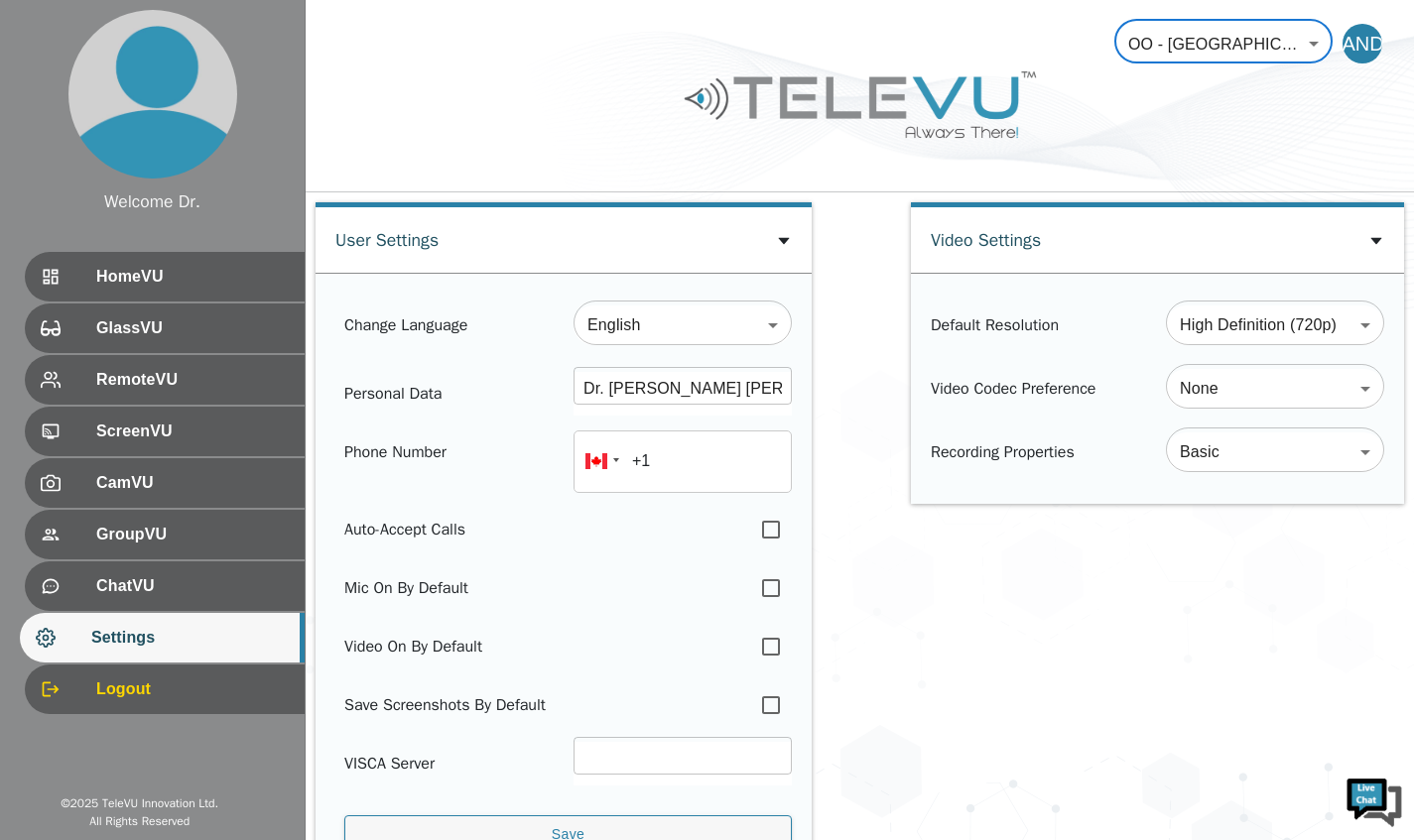 click at bounding box center (859, 119) 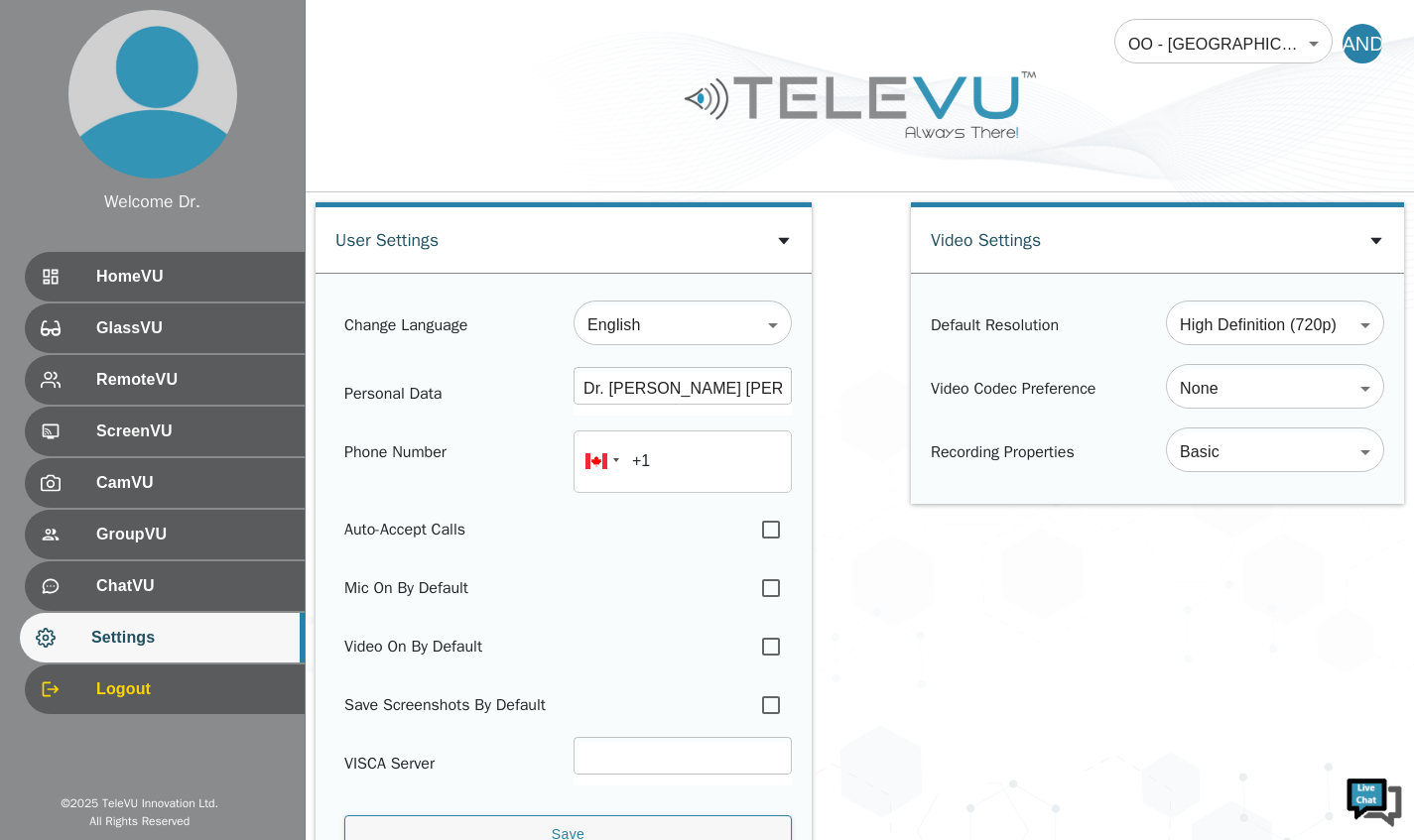 click on "Welcome   Dr. HomeVU GlassVU RemoteVU ScreenVU CamVU GroupVU ChatVU Settings Logout ©  2025   TeleVU Innovation Ltd. All Rights Reserved OO - [GEOGRAPHIC_DATA] - [PERSON_NAME] 177 ​ DANDS User Settings Change Language English en ​   Personal Data Dr. [PERSON_NAME] Nah [PERSON_NAME] ScreenVU ​ Phone Number +1 Auto-Accept Calls Mic On By Default Video On By Default Save Screenshots By Default VISCA Server ​ Save Video Settings Default Resolution High Definition (720p) HD ​ Video Codec Preference None none ​ Recording Properties Basic basic ​ Password Current Password ​ New Password ​ Confirm Password ​ Contains at least 1 upper case character Contains at least 1 lower case character Contains at least 1 number Contains at least 1 special character Change Password Multifactor Authentication Choose your preferred method SMS Based Enter a phone number, including + country code, for example, [PHONE_NUMBER]. ​ Update Verification Status :   Not verified Authenticator App Based Device Availability Video Audio" at bounding box center [707, 879] 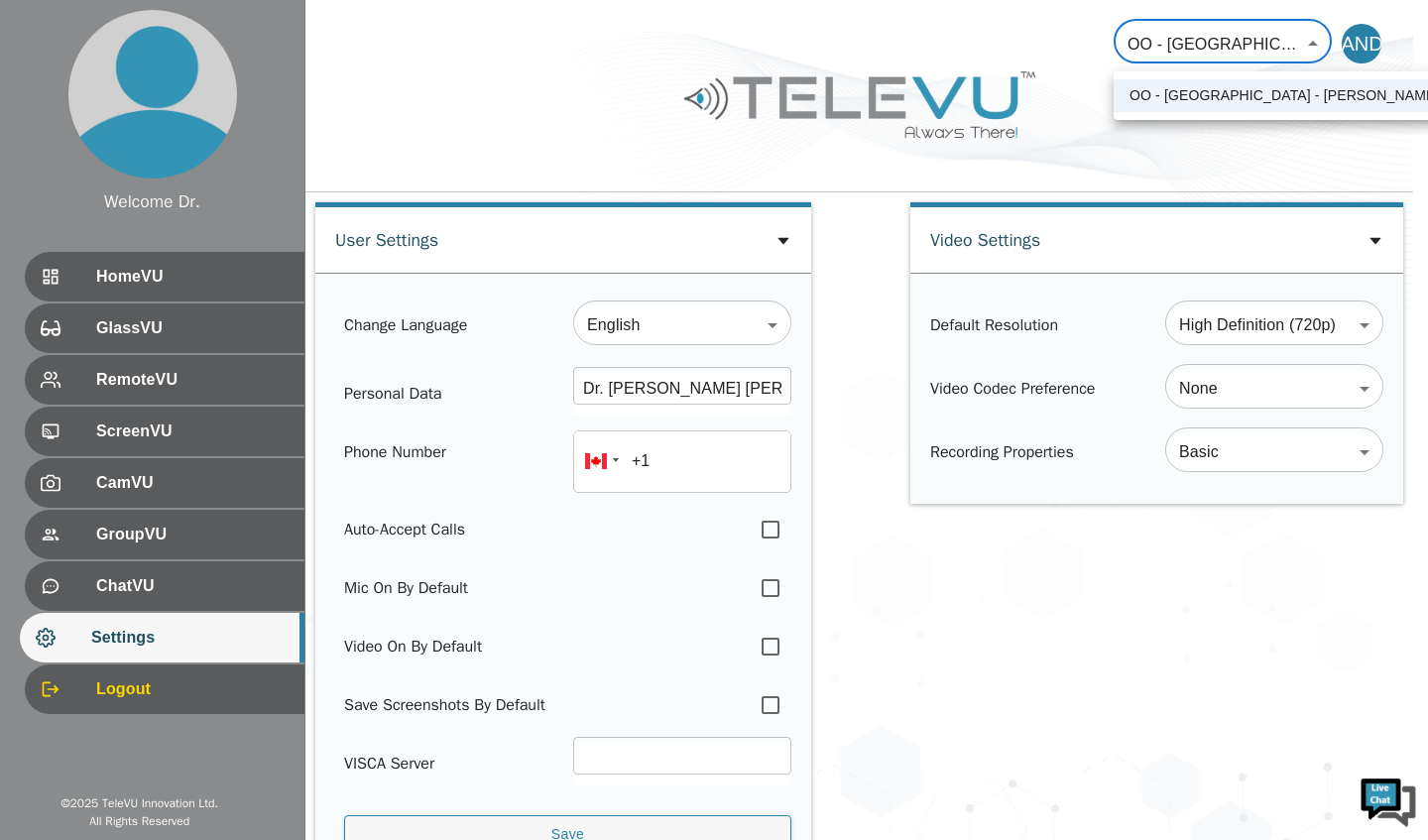 click at bounding box center [714, 420] 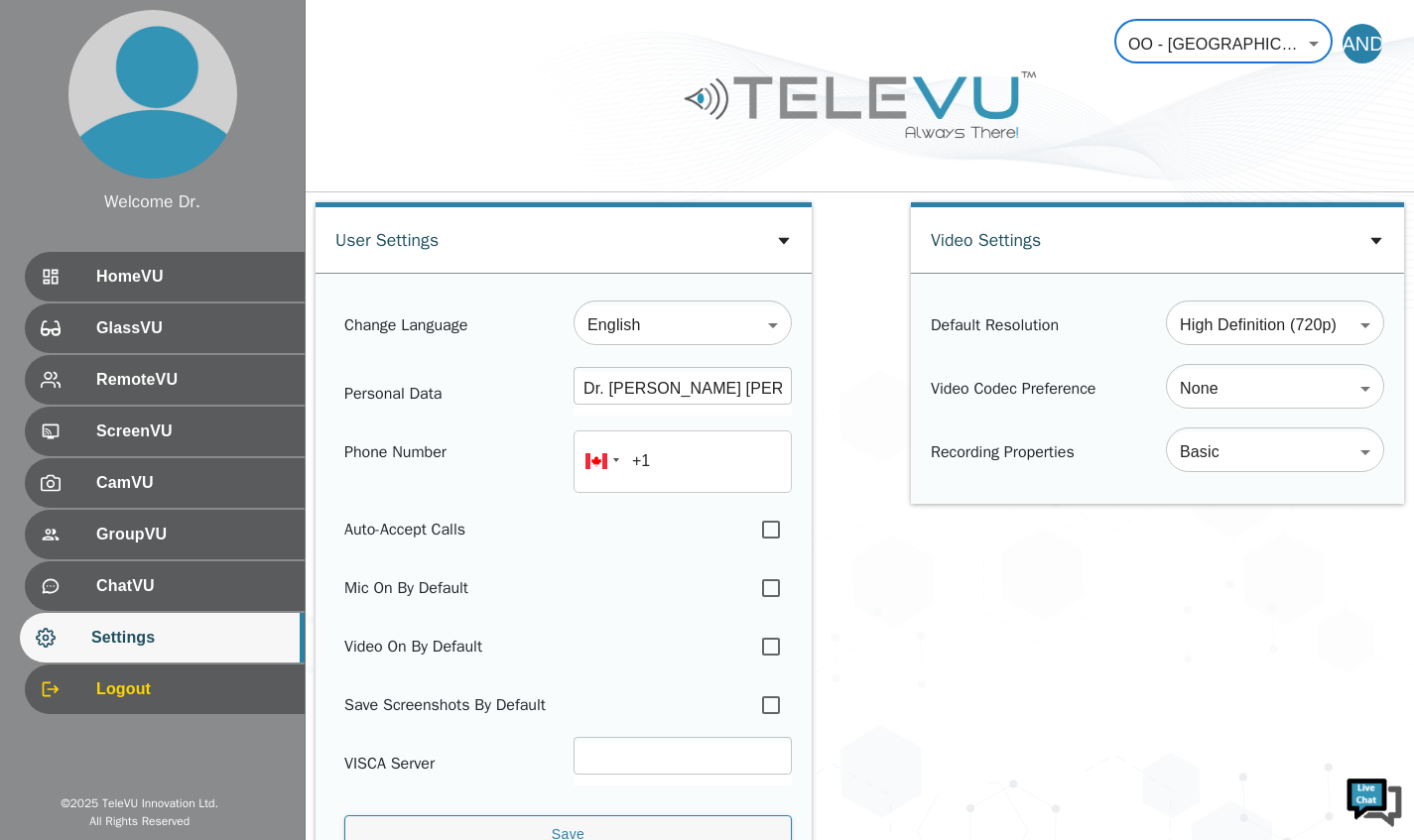 click on "Logout" at bounding box center (193, 689) 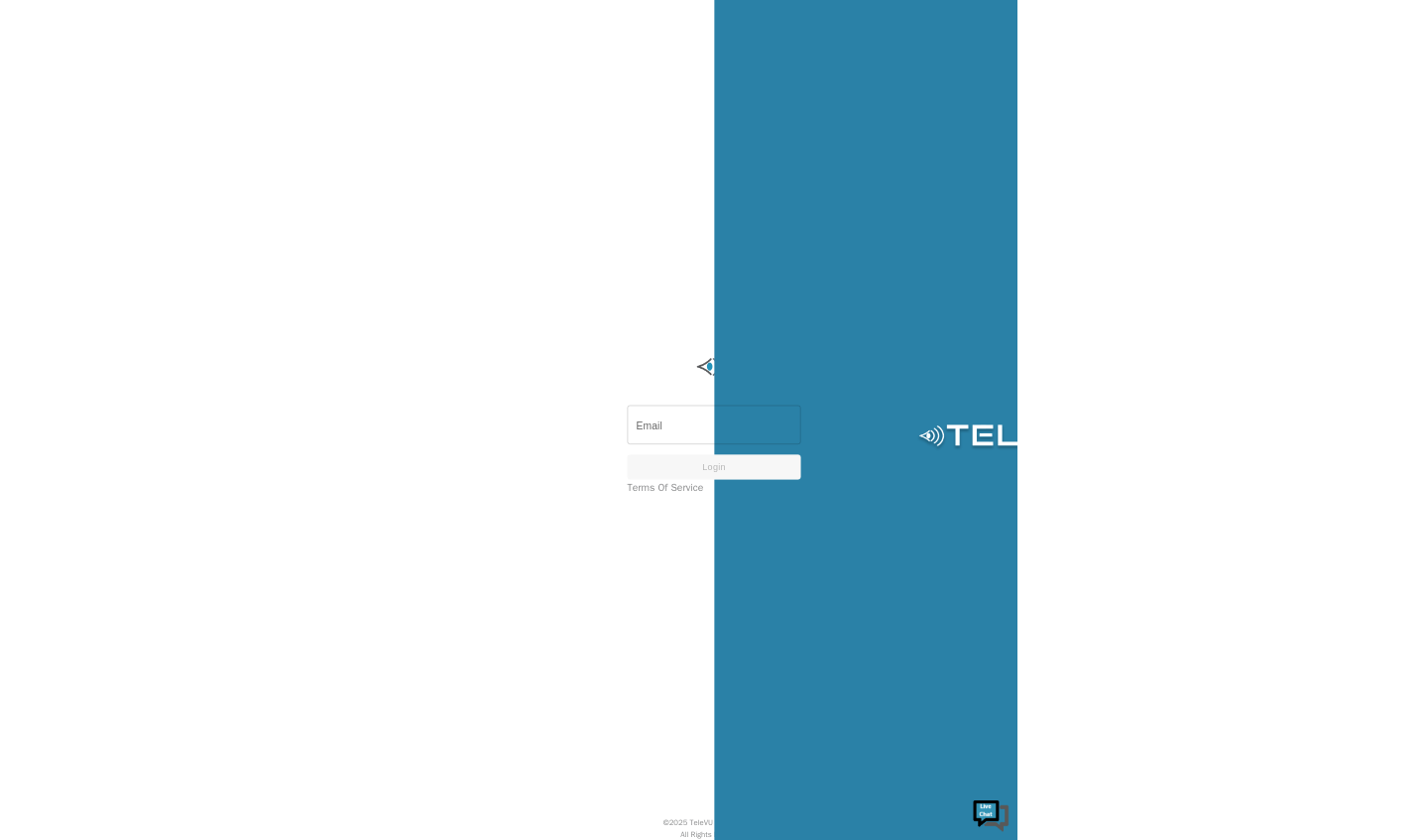 scroll, scrollTop: 0, scrollLeft: 0, axis: both 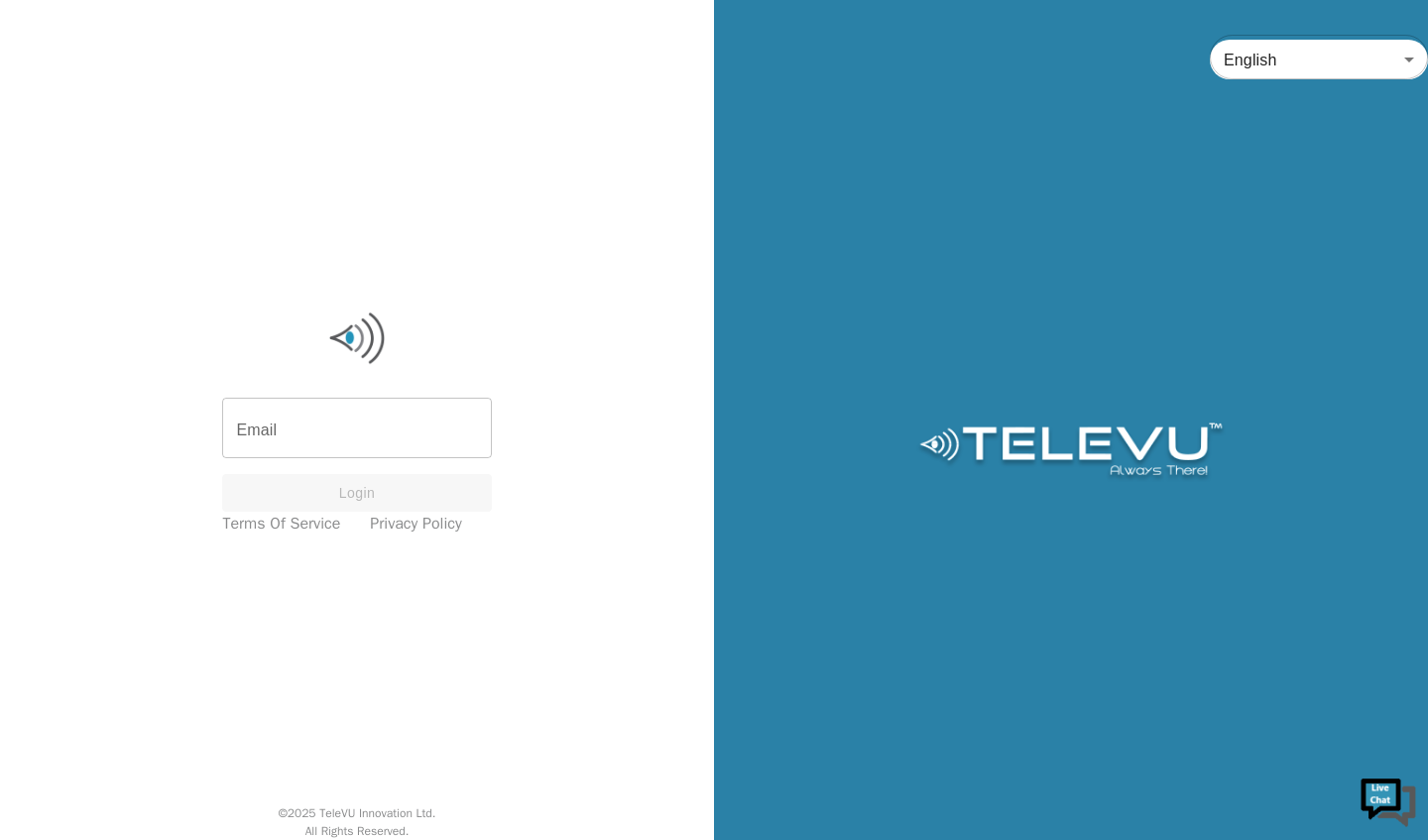 click on "Email" at bounding box center [356, 430] 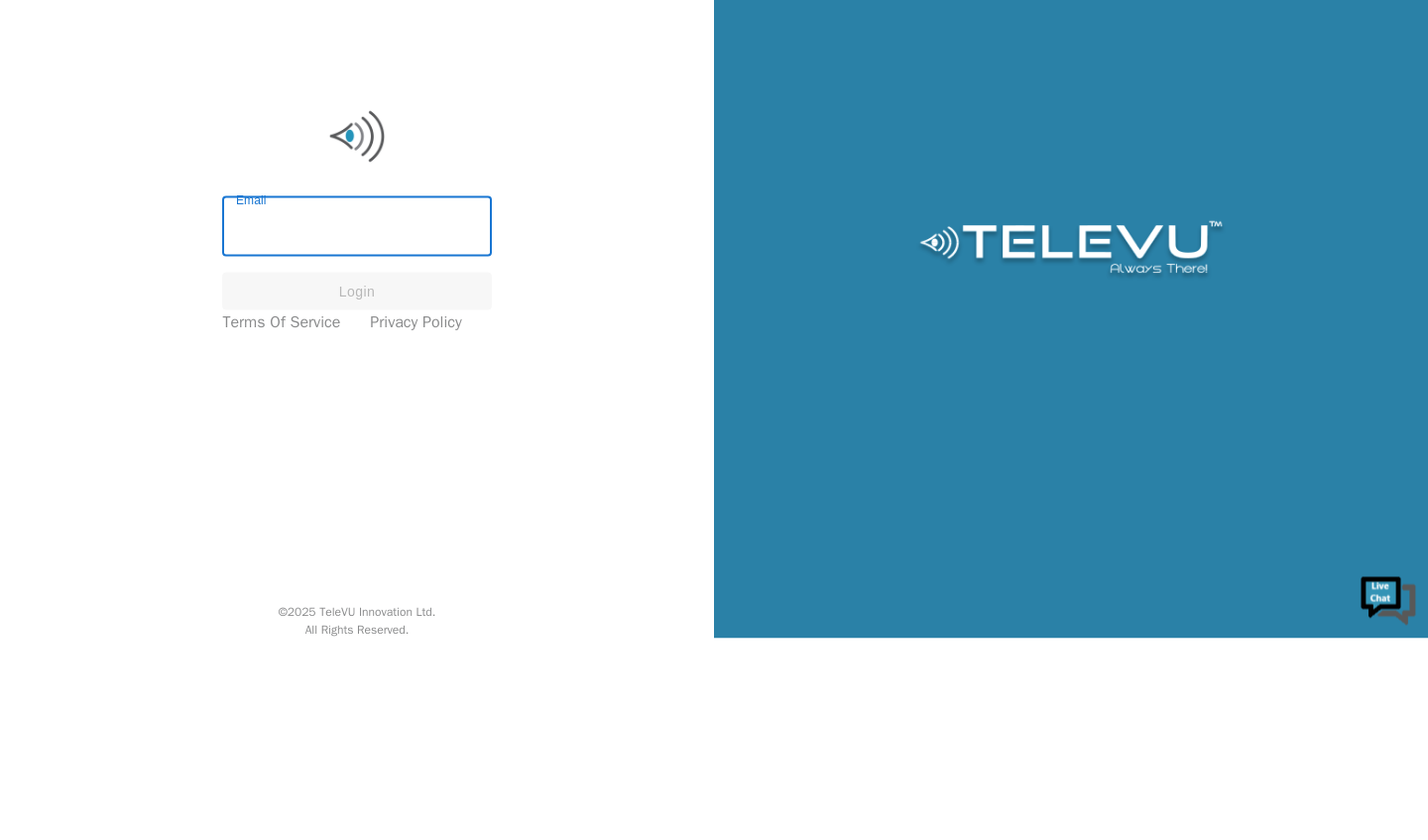click on "Email" at bounding box center [356, 430] 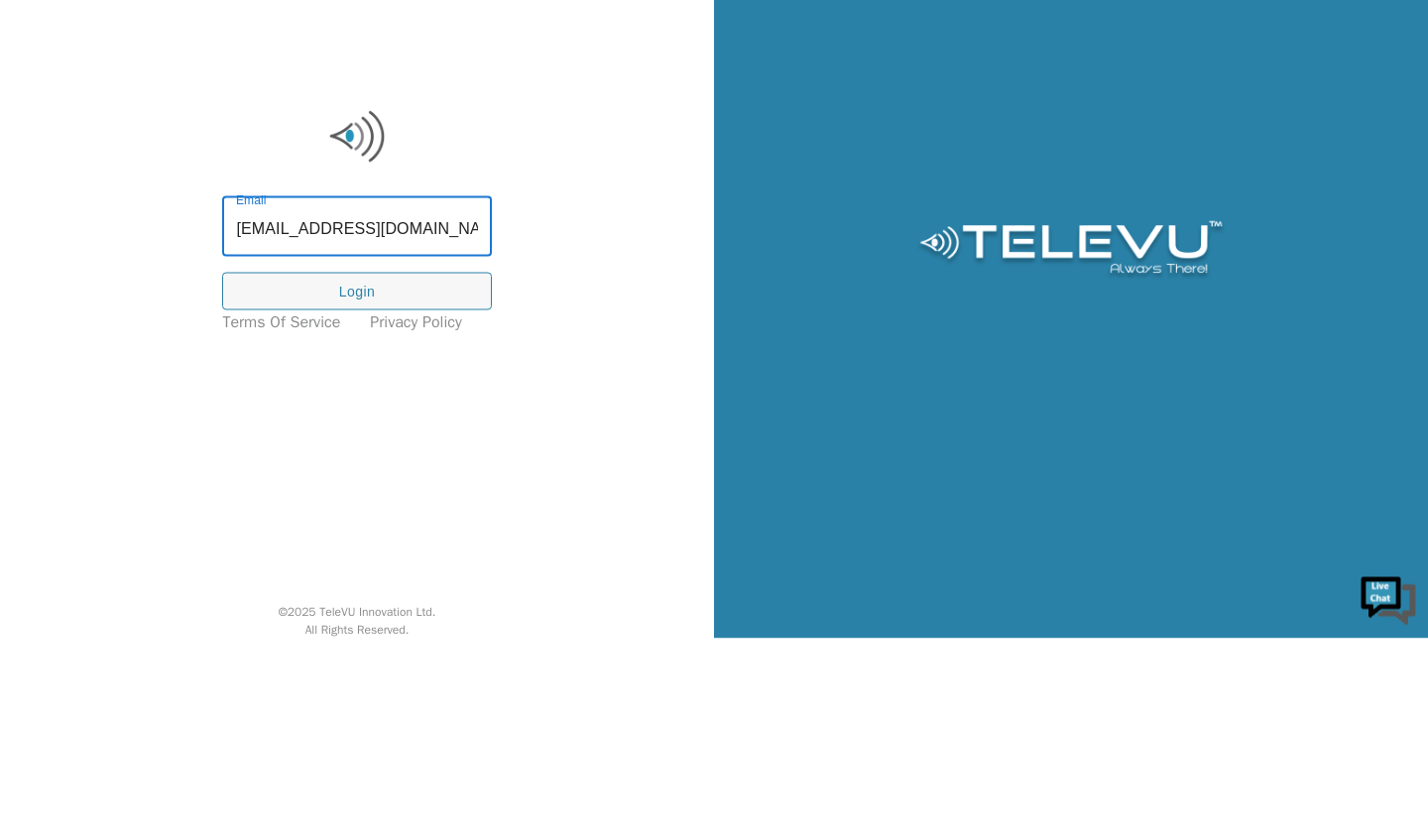 click on "Login" at bounding box center (356, 493) 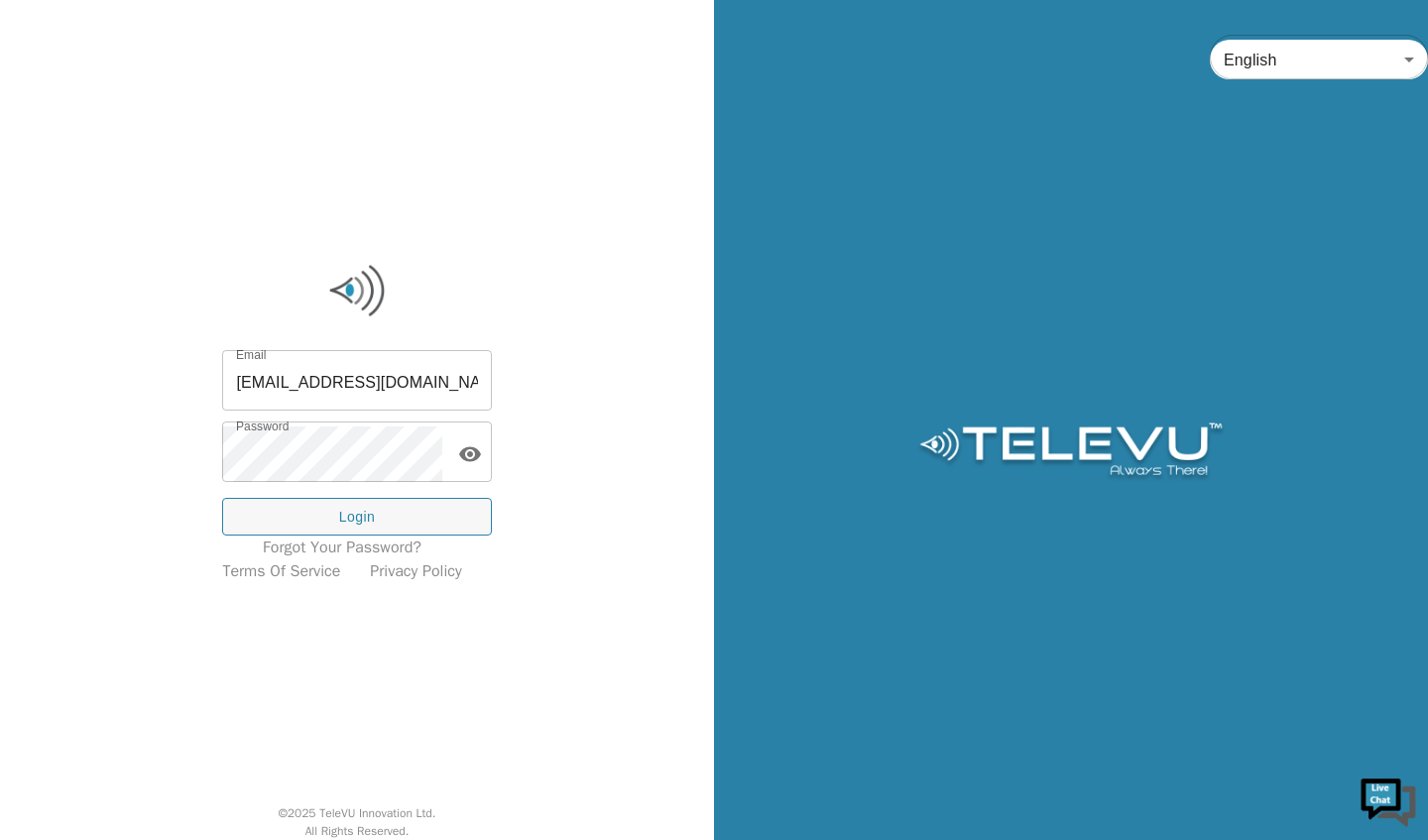 click on "Login" at bounding box center (356, 517) 